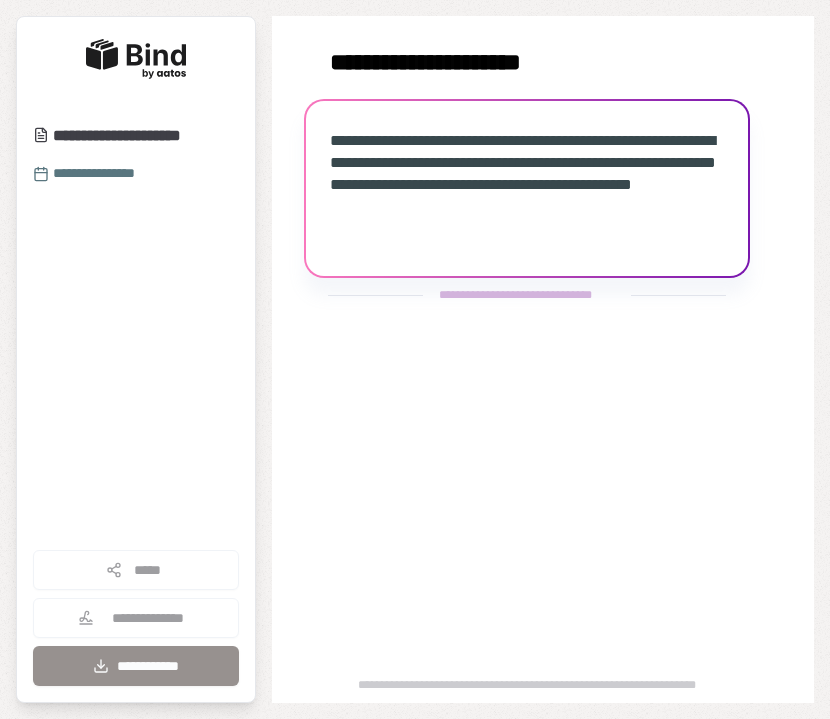 scroll, scrollTop: 0, scrollLeft: 0, axis: both 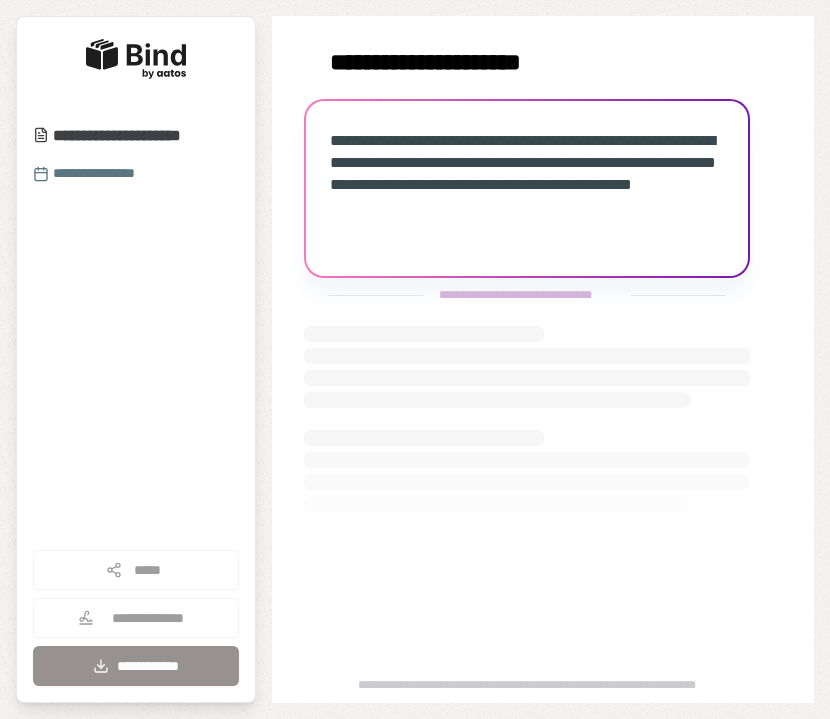 click on "**********" at bounding box center (619, 232) 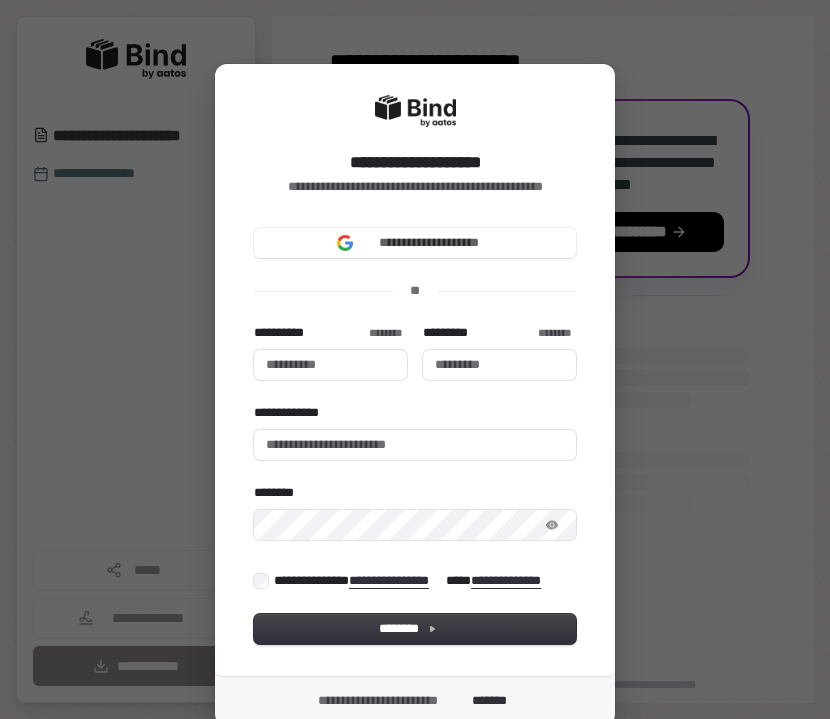 click on "**********" at bounding box center [415, 369] 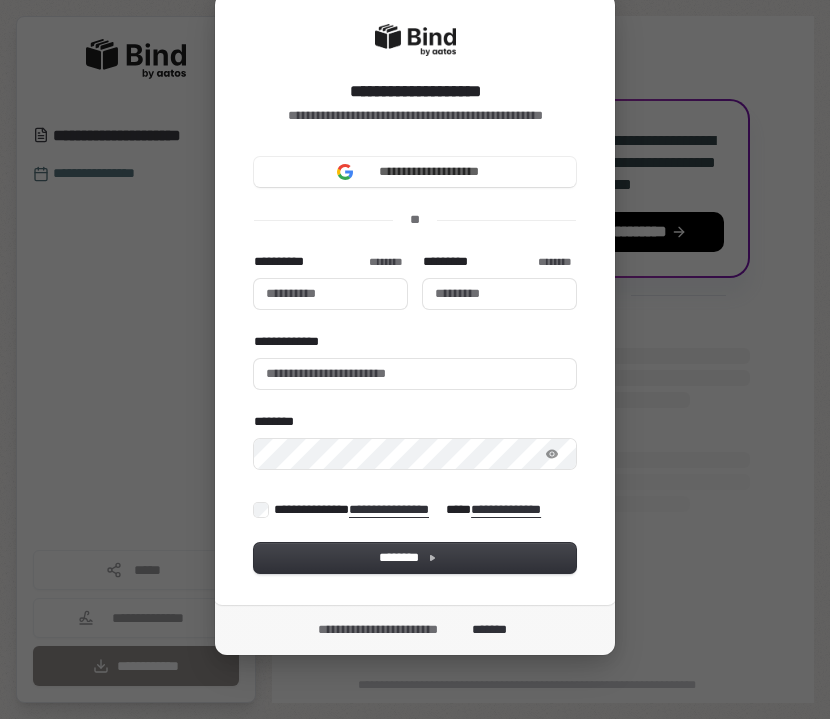 scroll, scrollTop: 71, scrollLeft: 0, axis: vertical 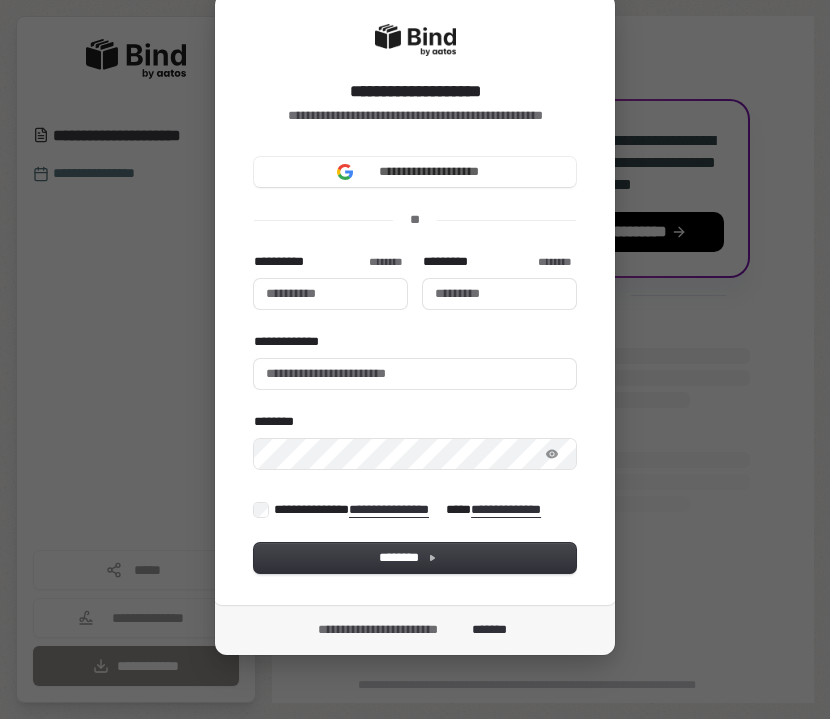 click on "**********" at bounding box center (415, 359) 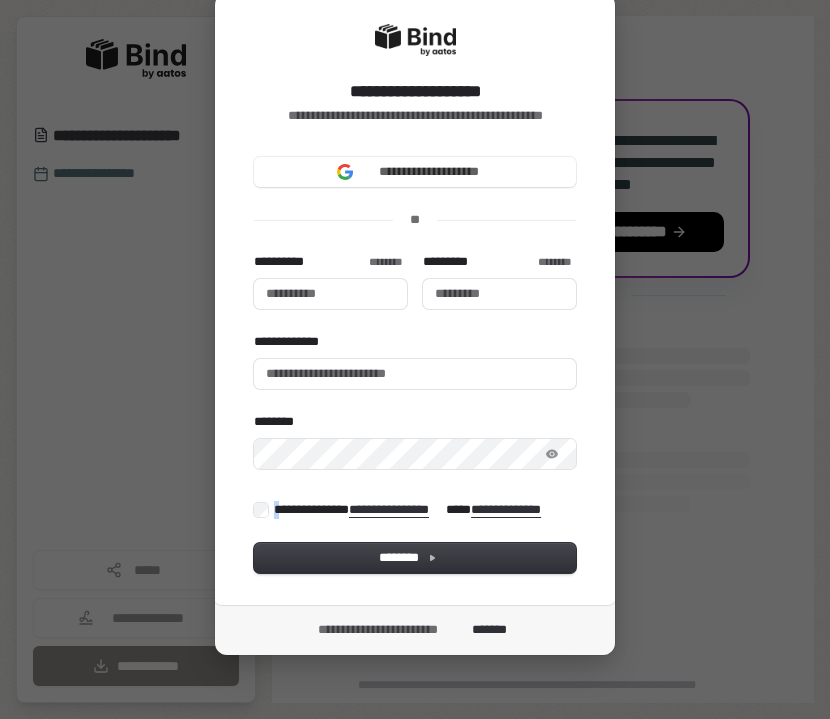 click on "**********" at bounding box center (415, 359) 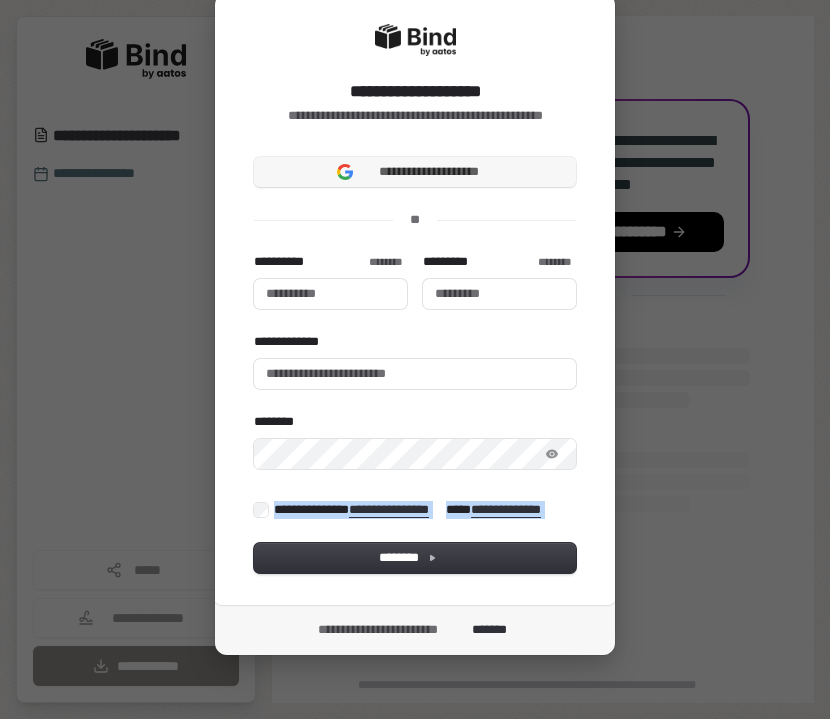 click on "**********" at bounding box center (415, 172) 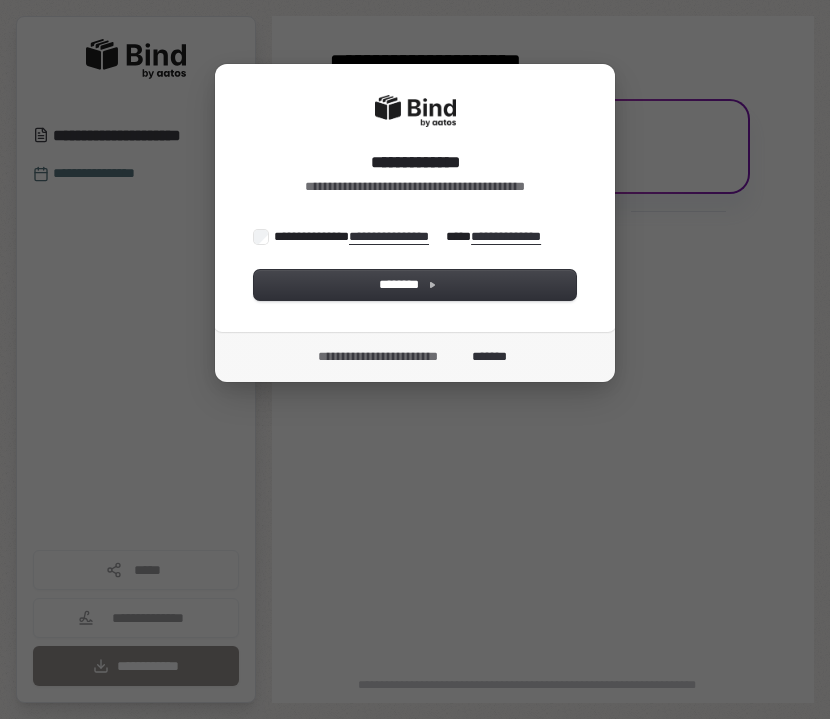 scroll, scrollTop: 0, scrollLeft: 0, axis: both 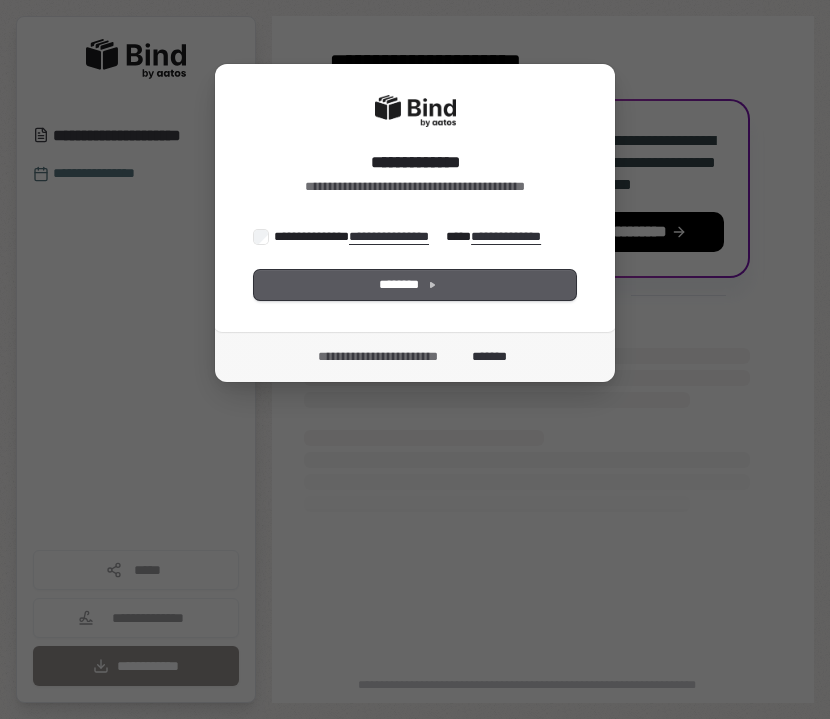 click on "********" at bounding box center [415, 285] 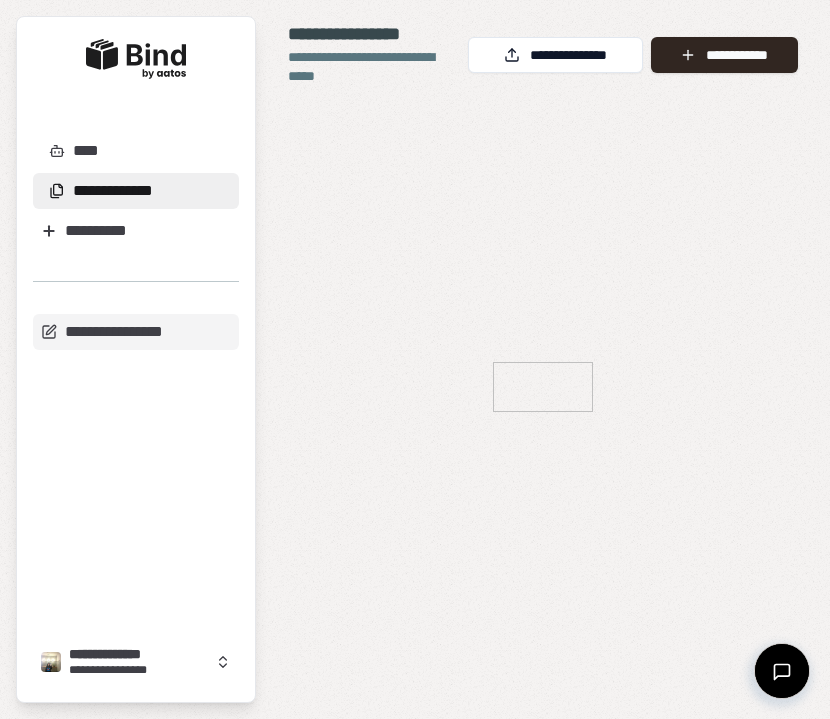 scroll, scrollTop: 0, scrollLeft: 0, axis: both 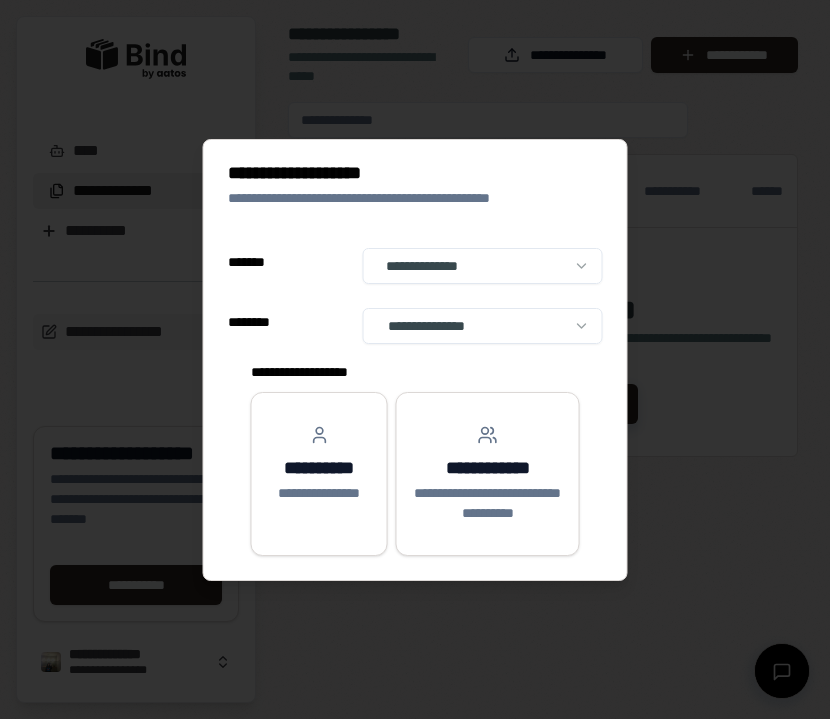 select on "**" 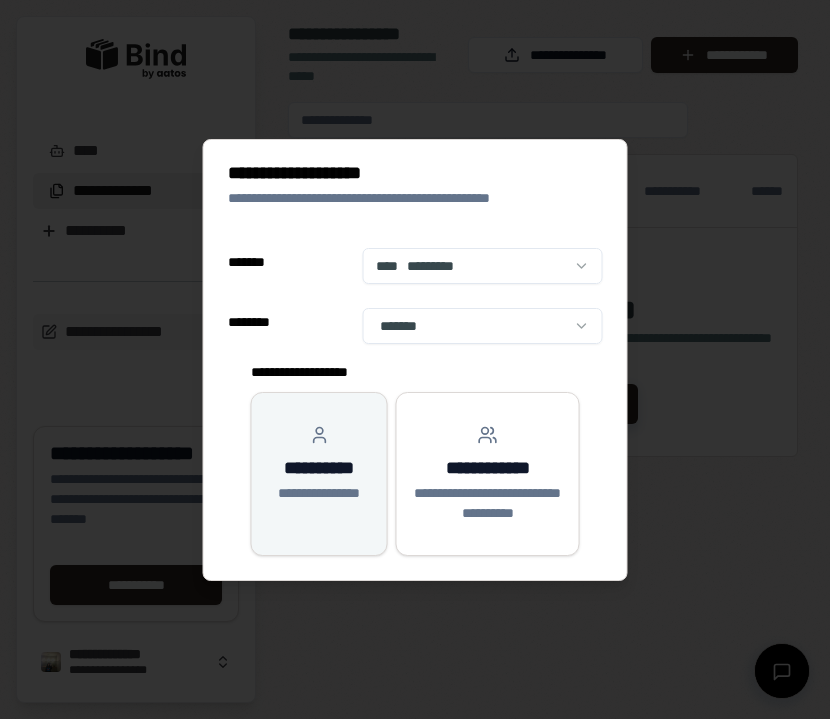 click on "**********" at bounding box center (319, 474) 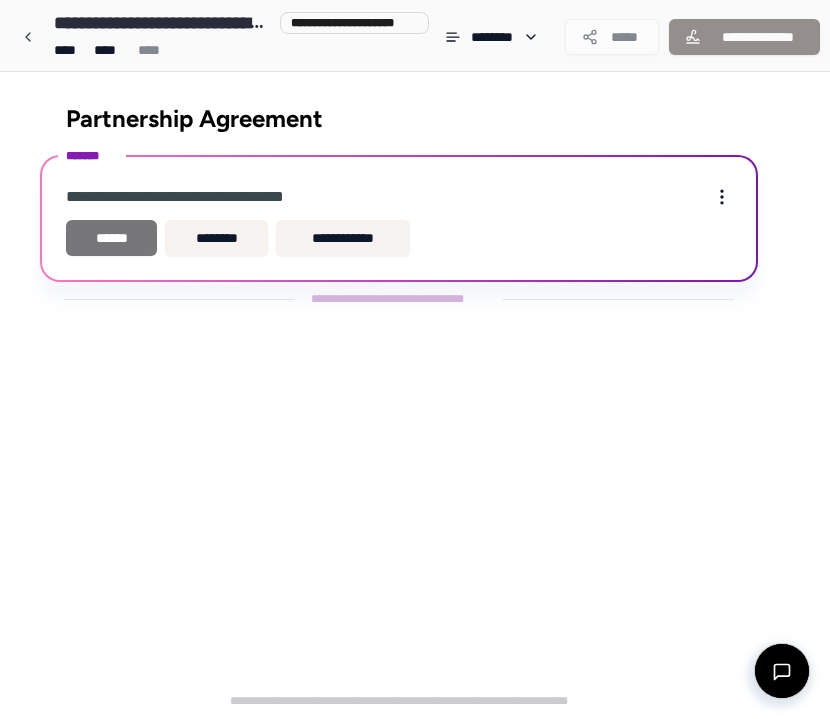 click on "******" at bounding box center [111, 238] 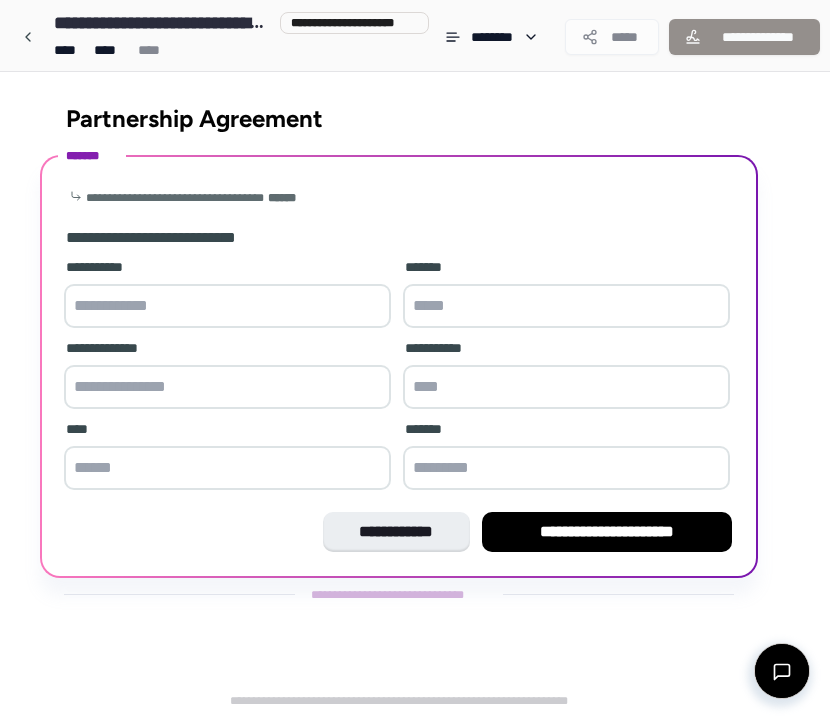 click at bounding box center [227, 306] 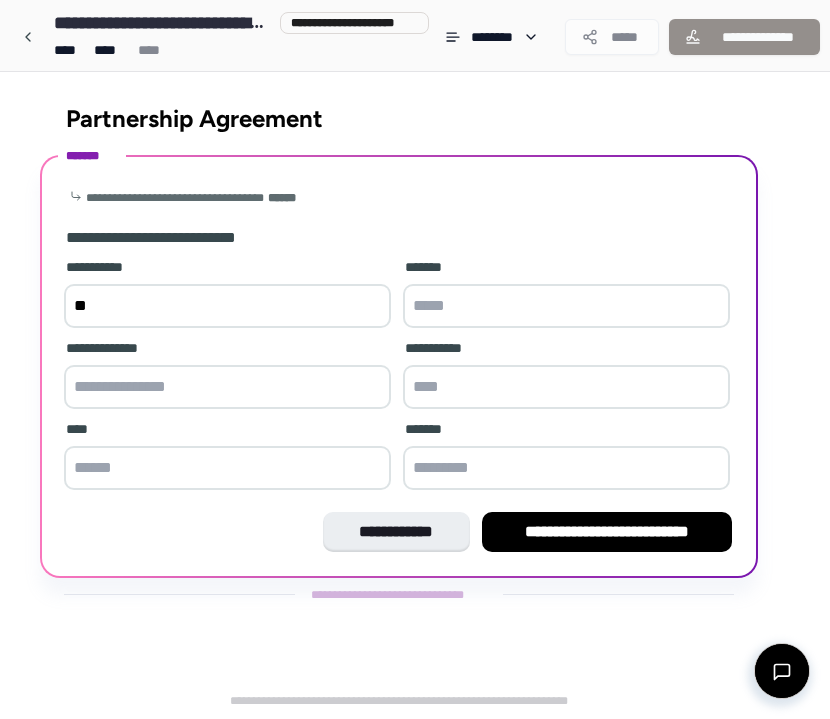 type on "*" 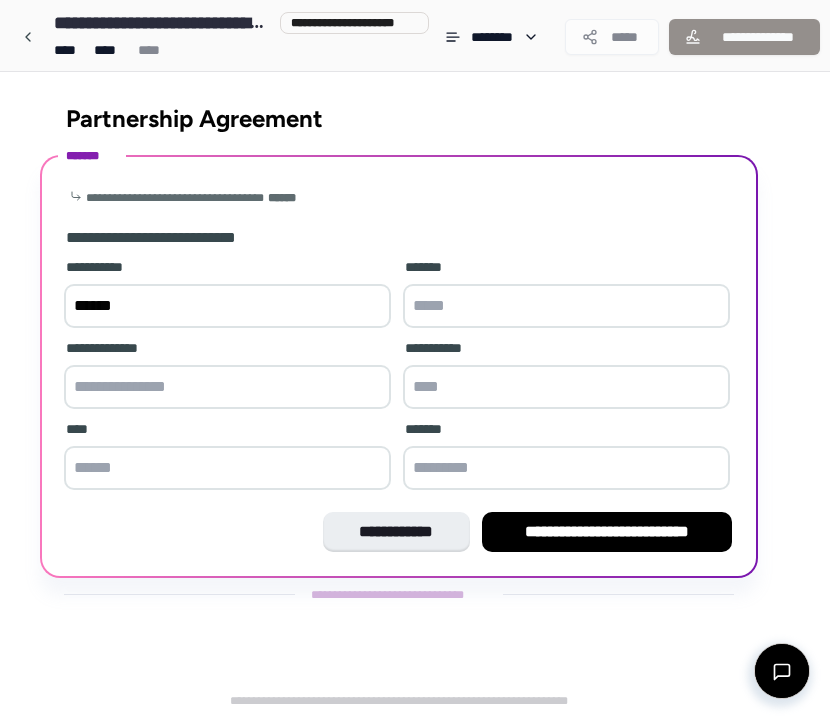 type on "******" 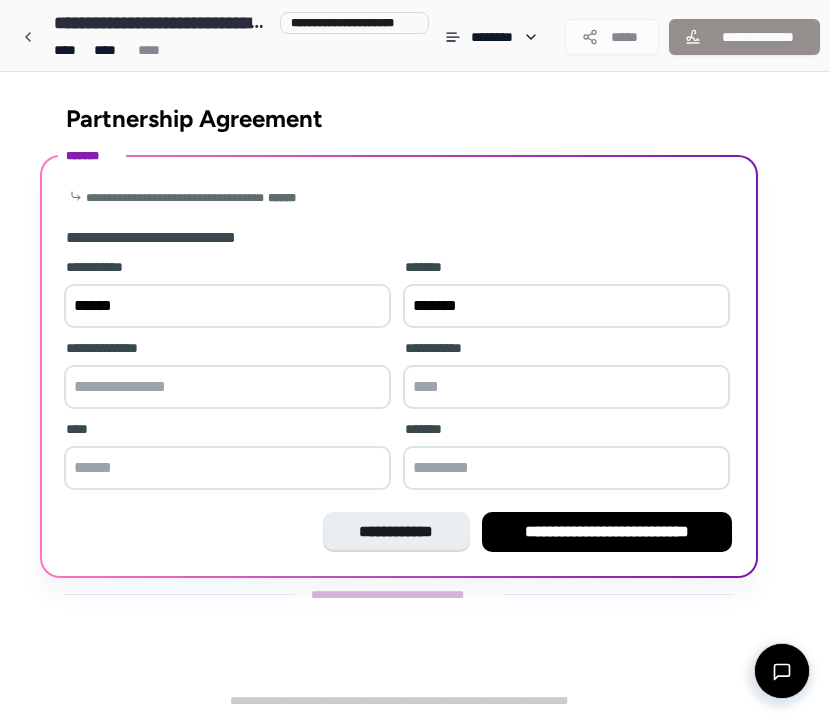 type on "*******" 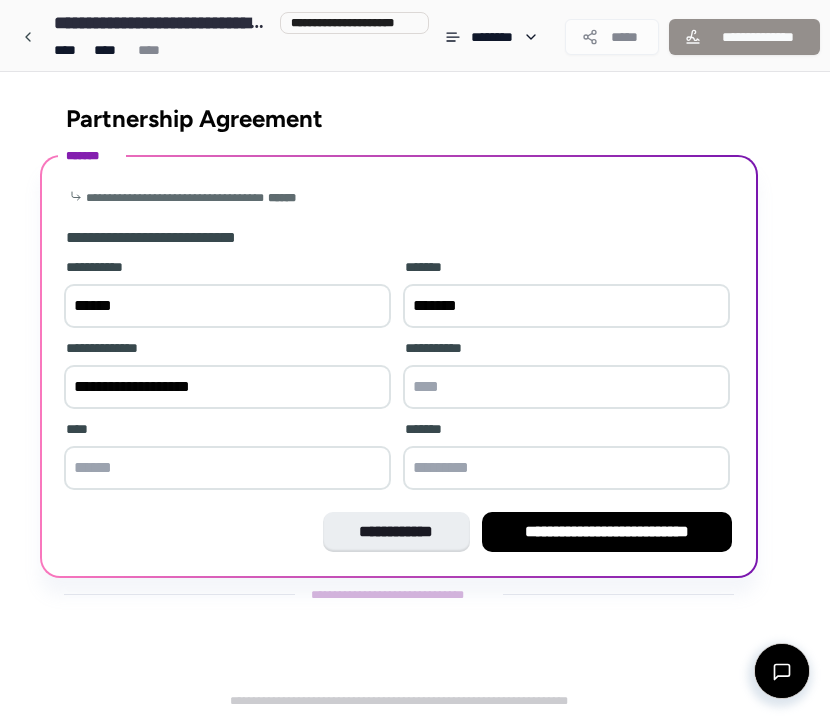 type on "**********" 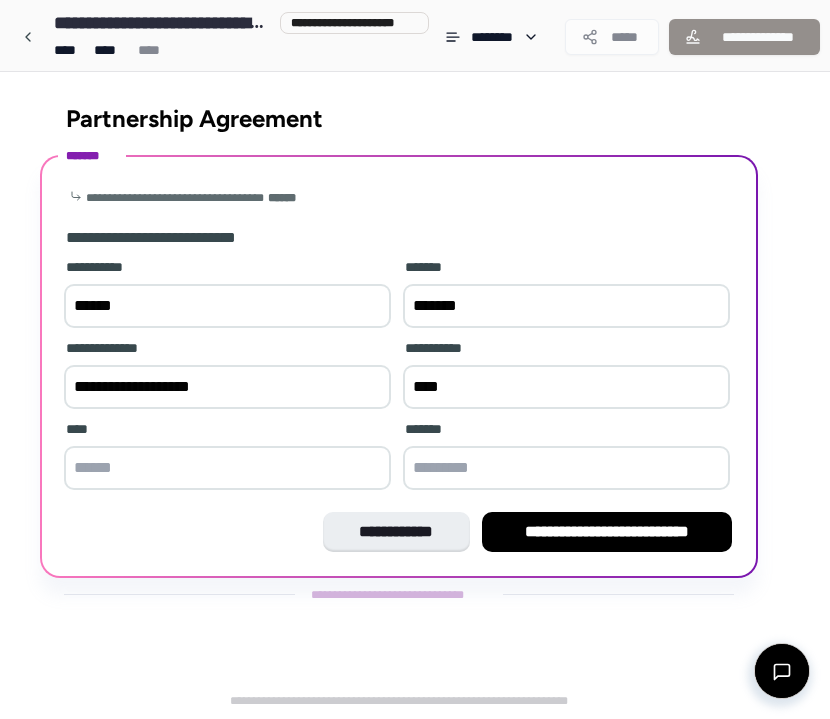 type on "****" 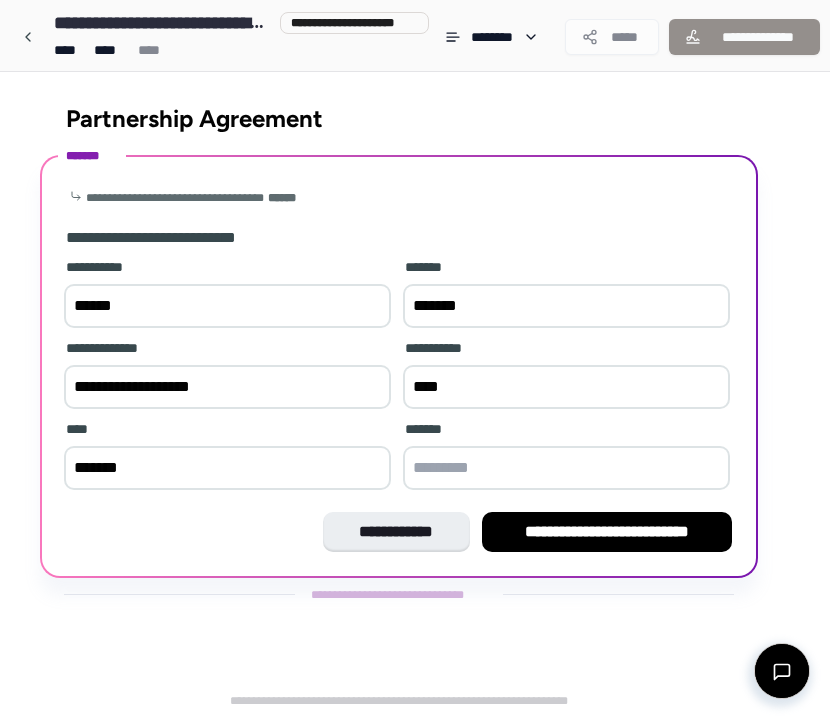 type on "******" 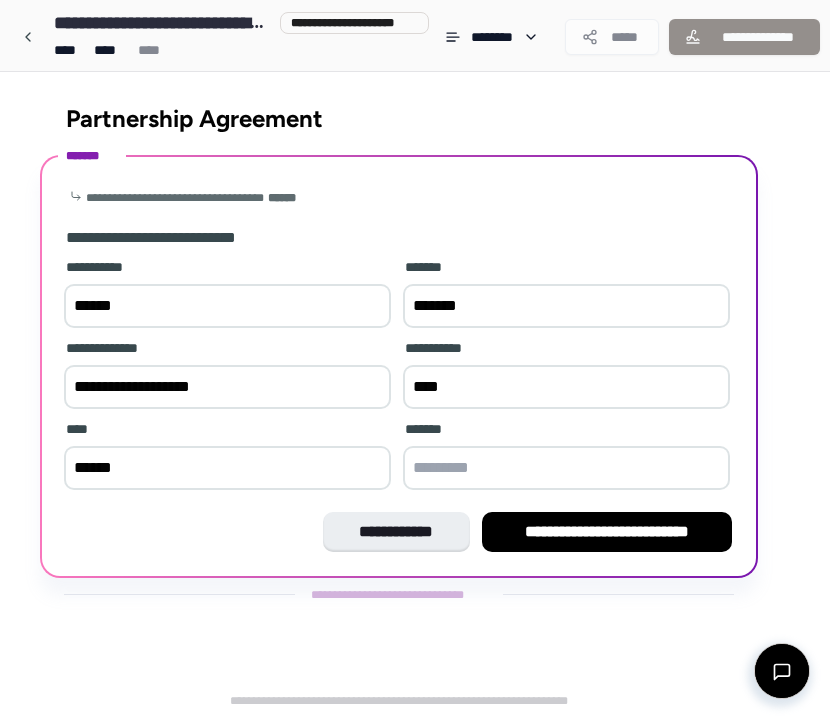 click at bounding box center [566, 468] 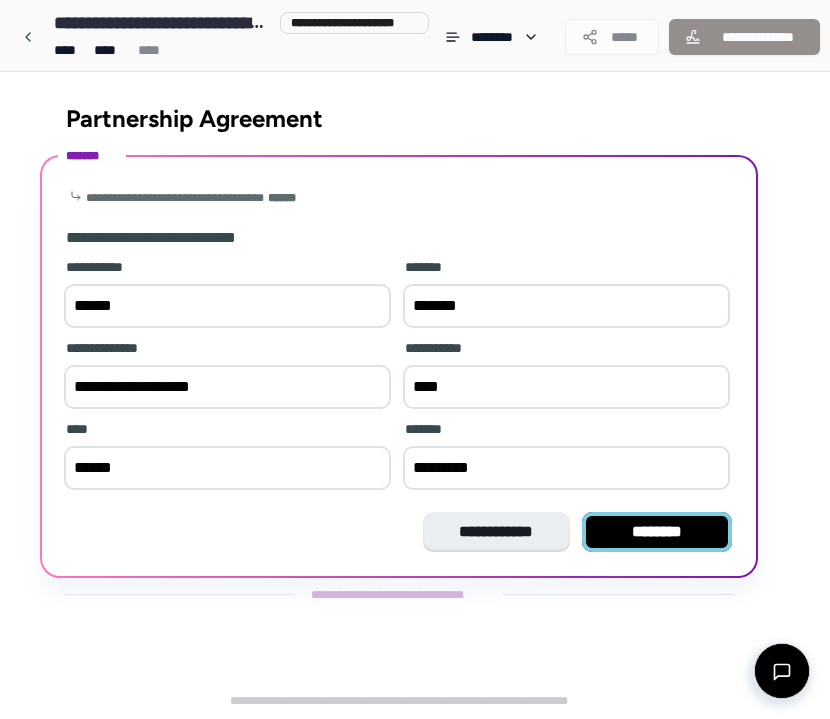 type on "*********" 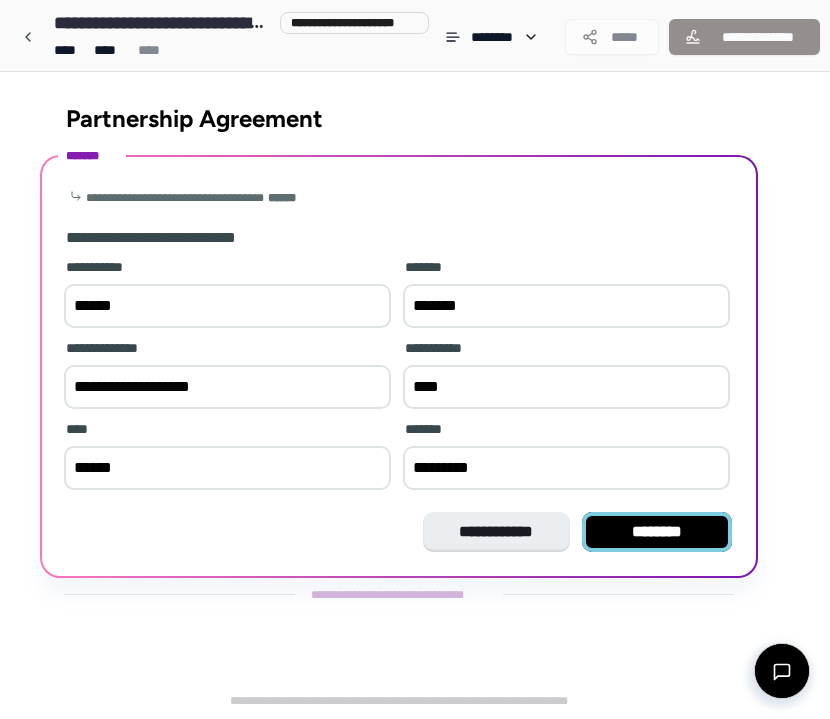 click on "********" at bounding box center (657, 532) 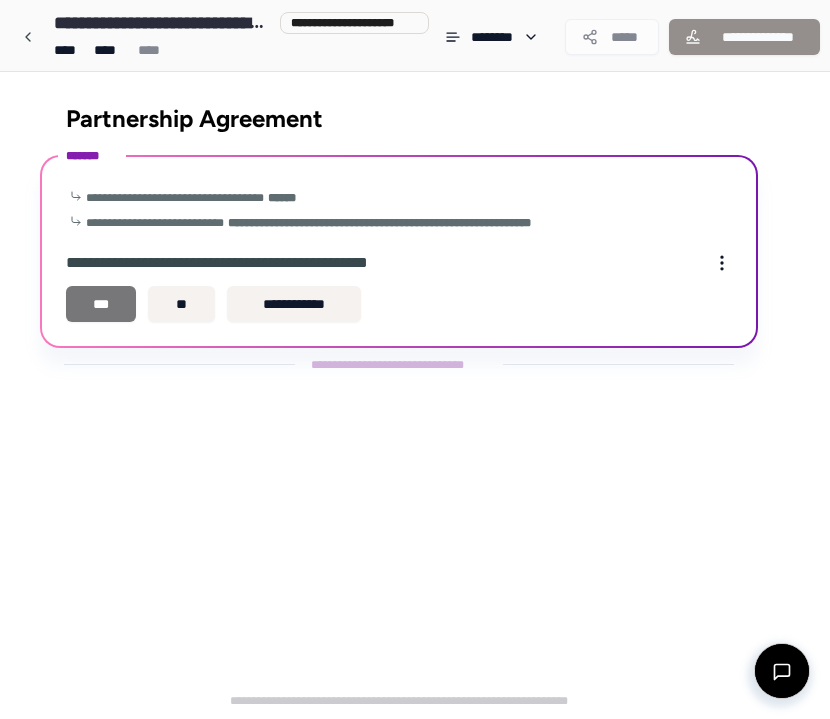 click on "***" at bounding box center [101, 304] 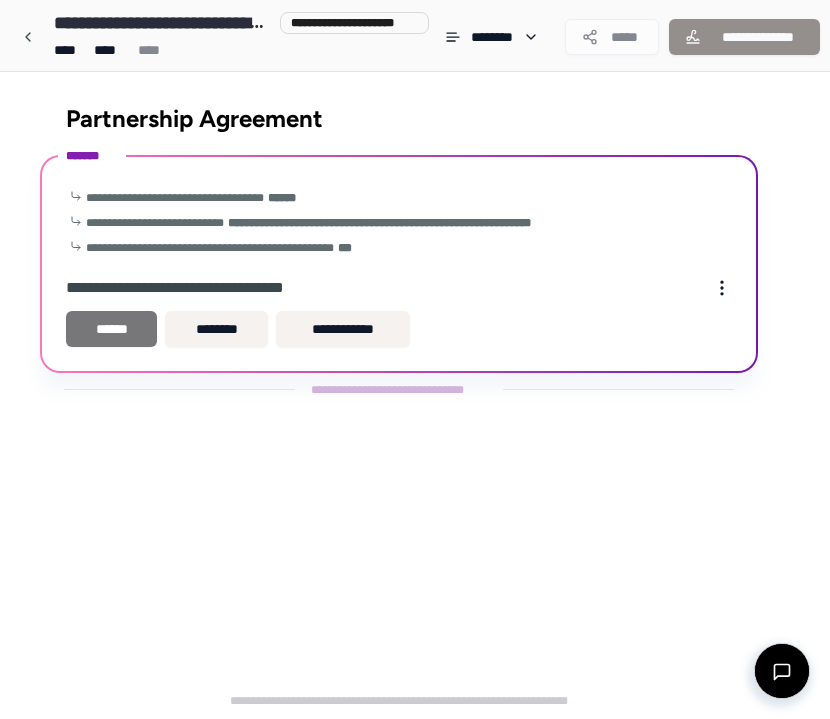click on "******" at bounding box center [111, 329] 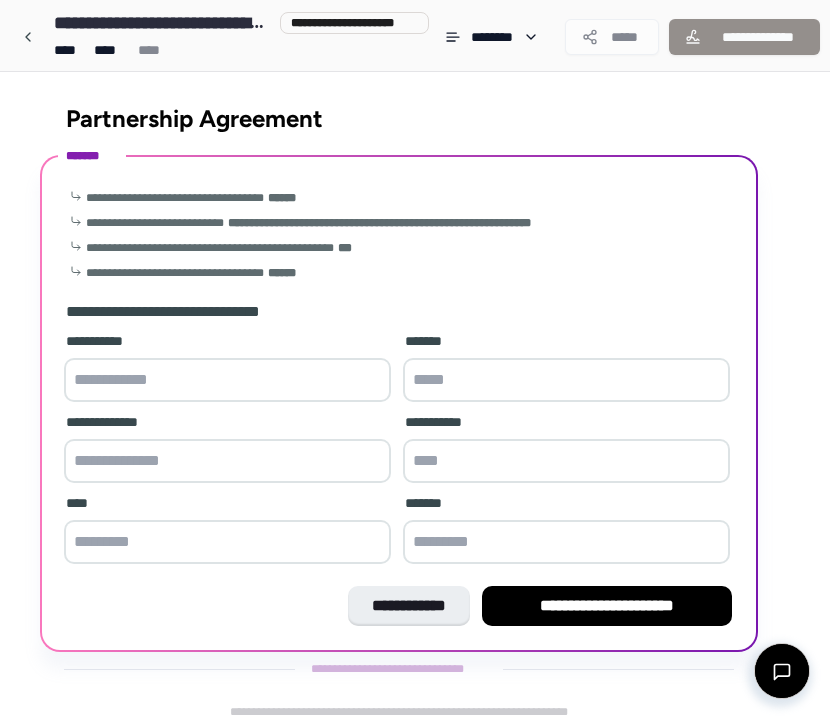 scroll, scrollTop: 12, scrollLeft: 0, axis: vertical 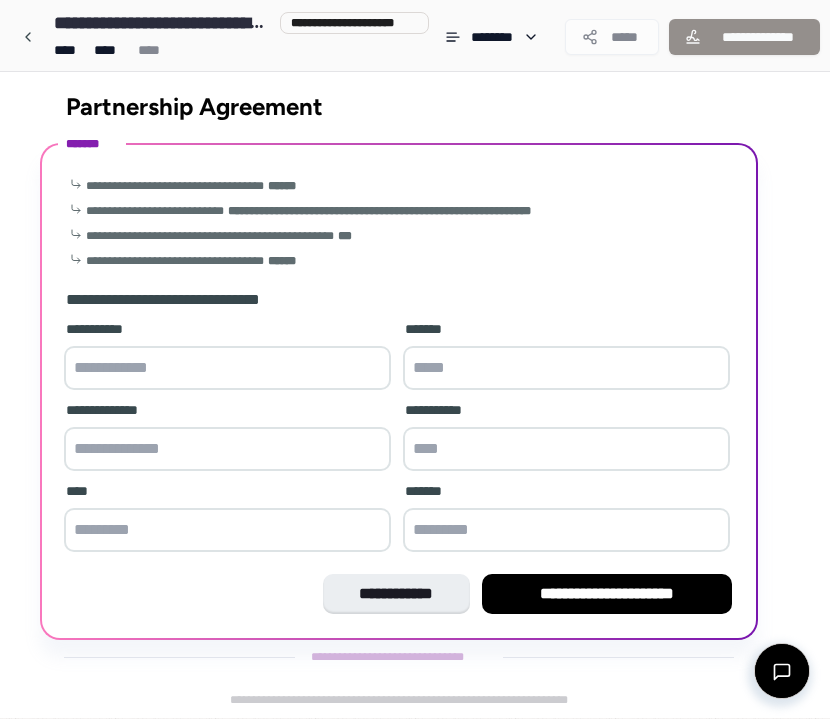 click at bounding box center (227, 368) 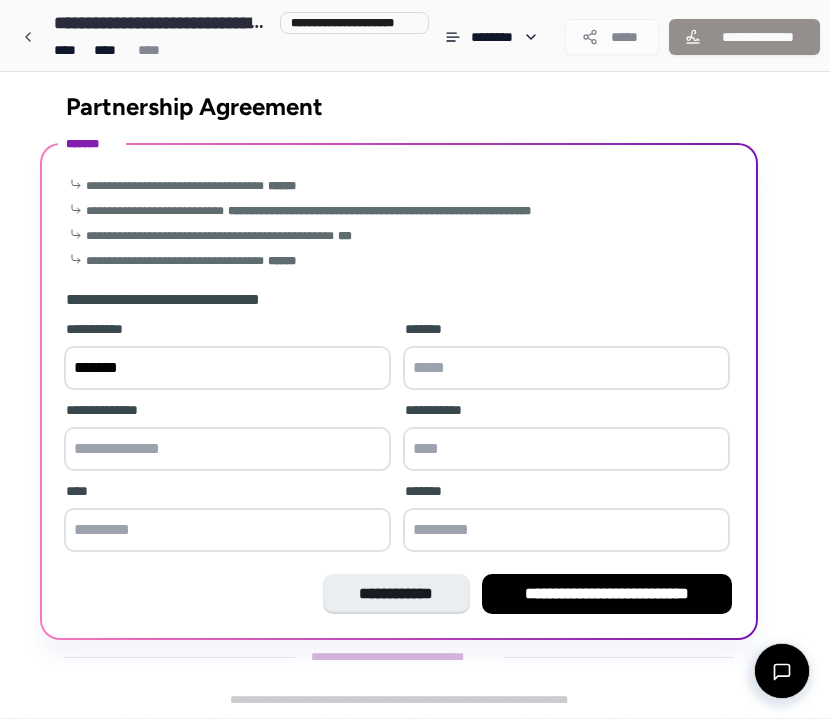 type on "******" 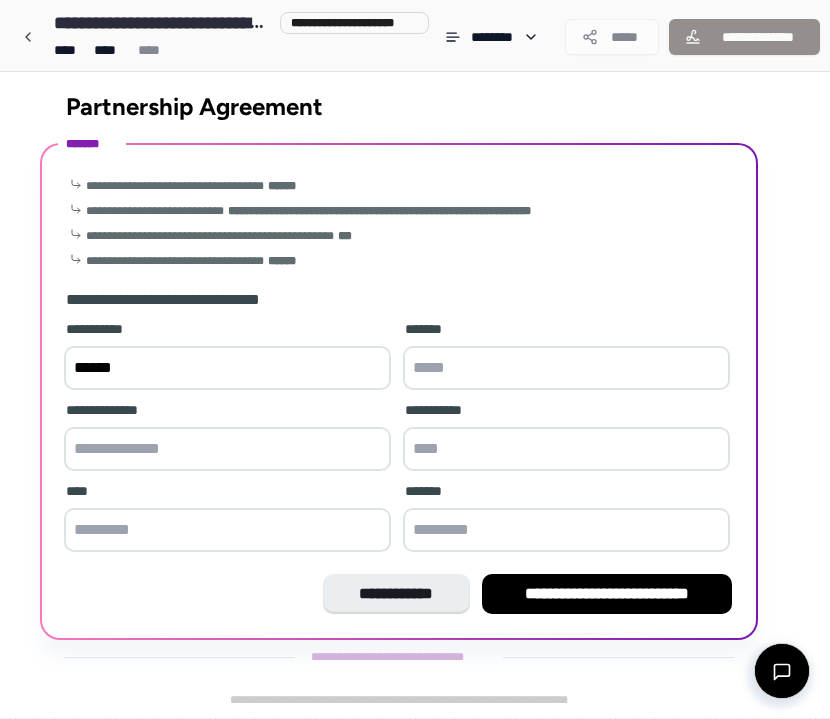 click at bounding box center [566, 368] 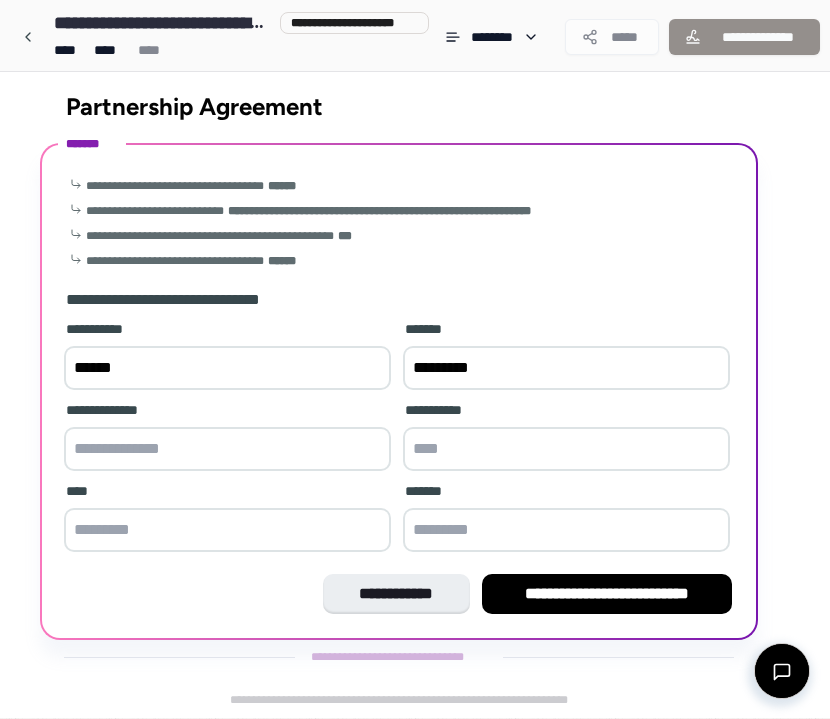 type on "*********" 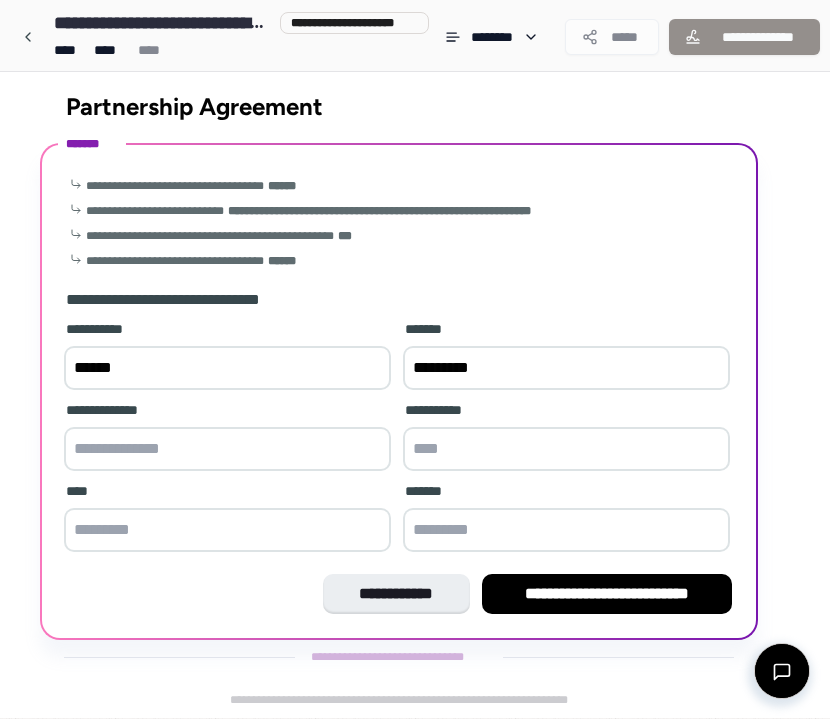 click at bounding box center [227, 449] 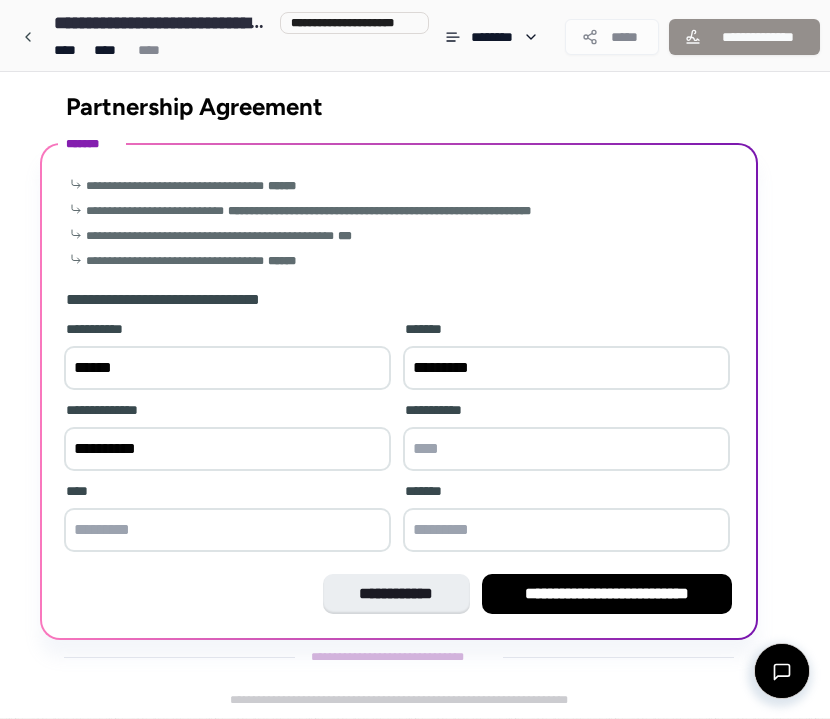 click on "*********" at bounding box center (227, 449) 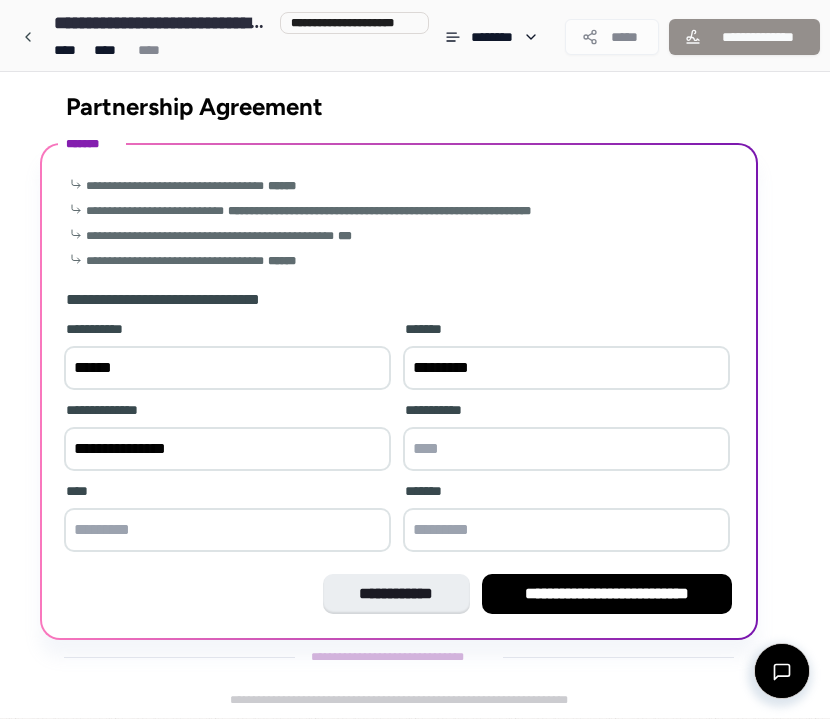 type on "**********" 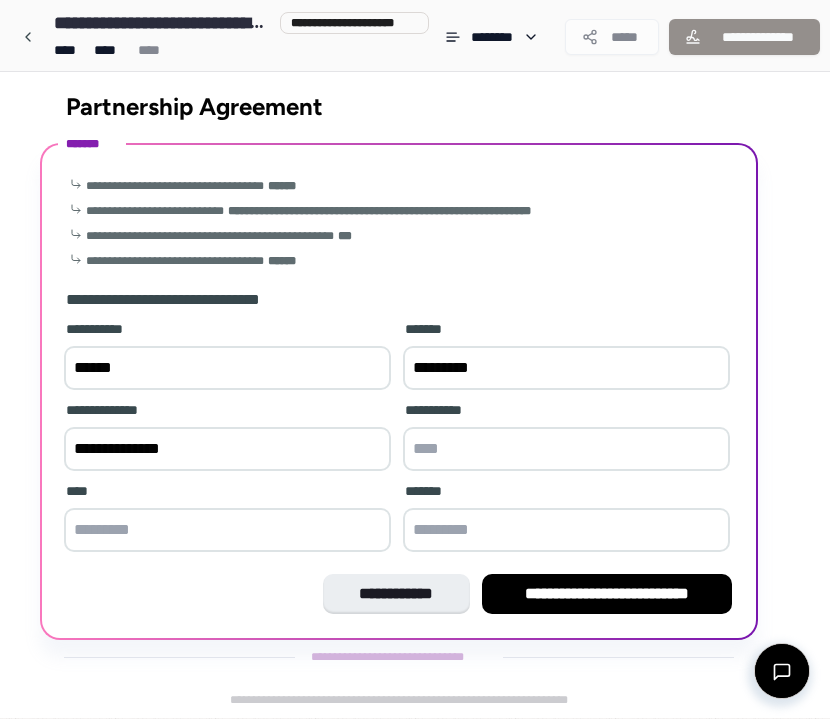click on "**********" at bounding box center [227, 449] 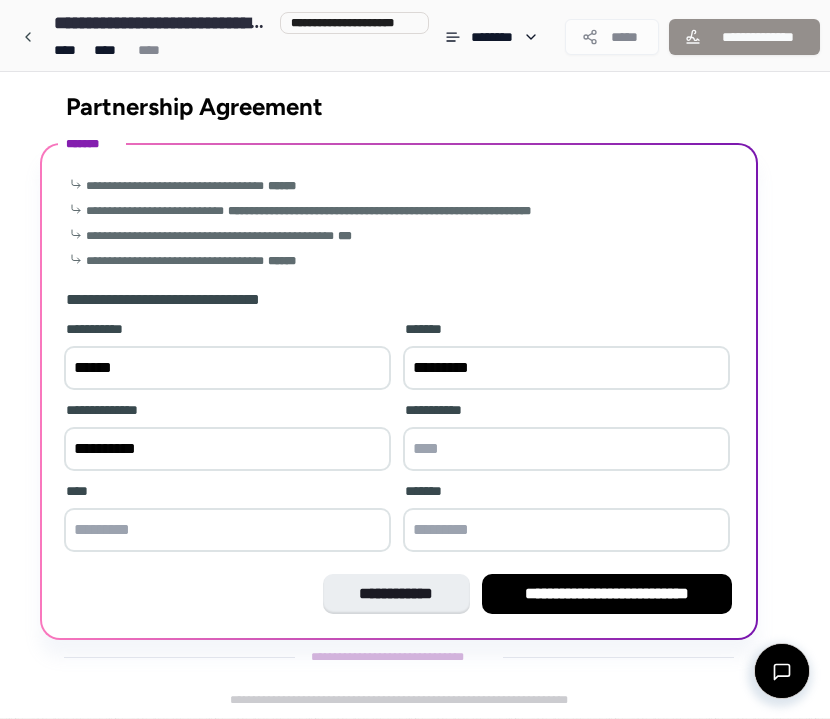 type on "*********" 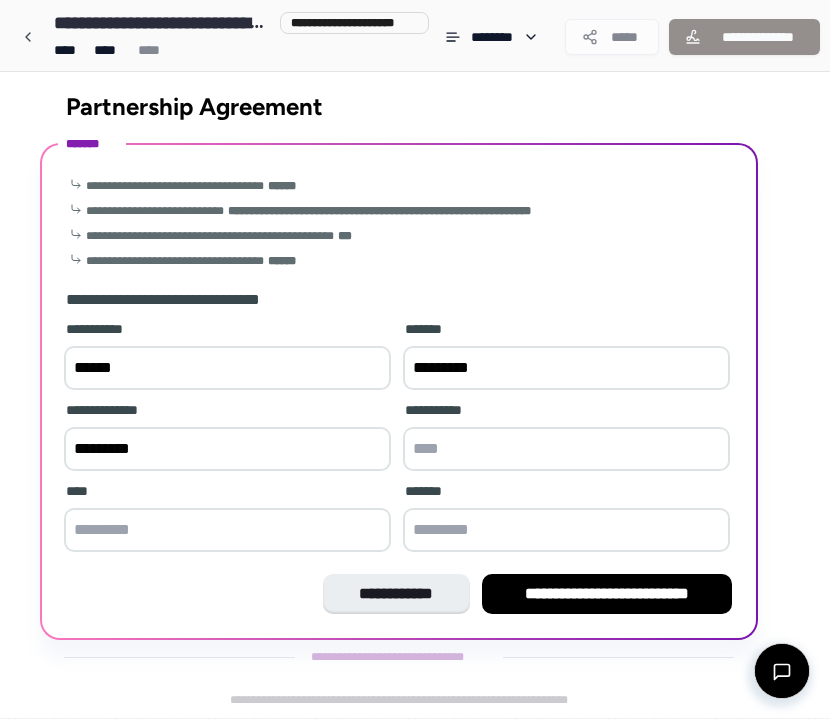 click at bounding box center (566, 449) 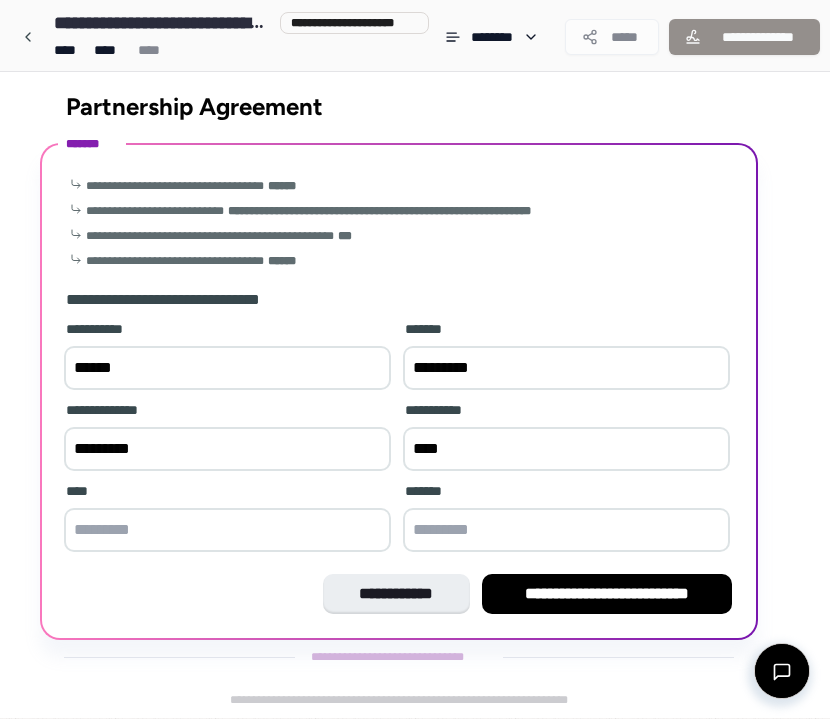 type on "****" 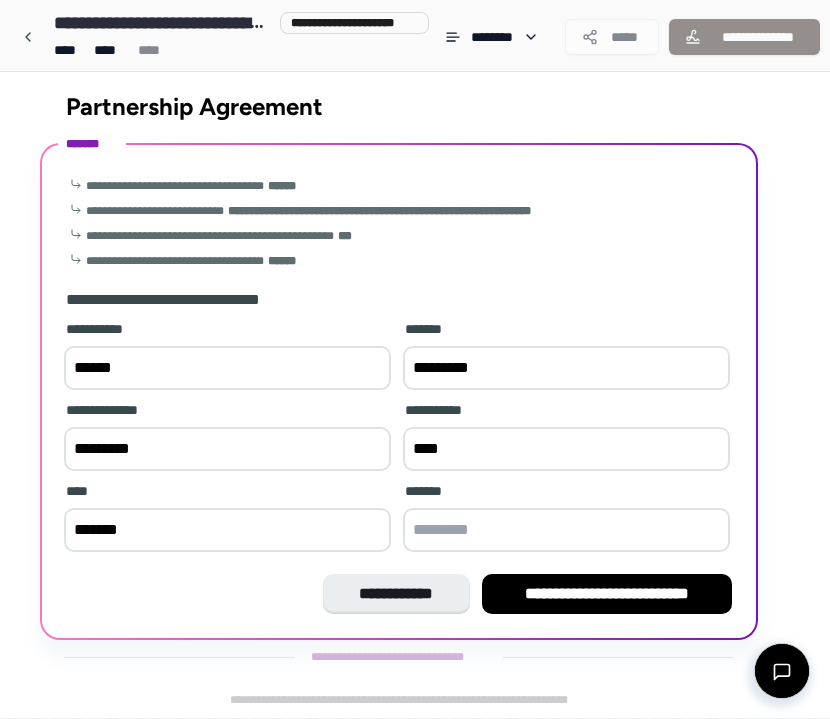 type on "******" 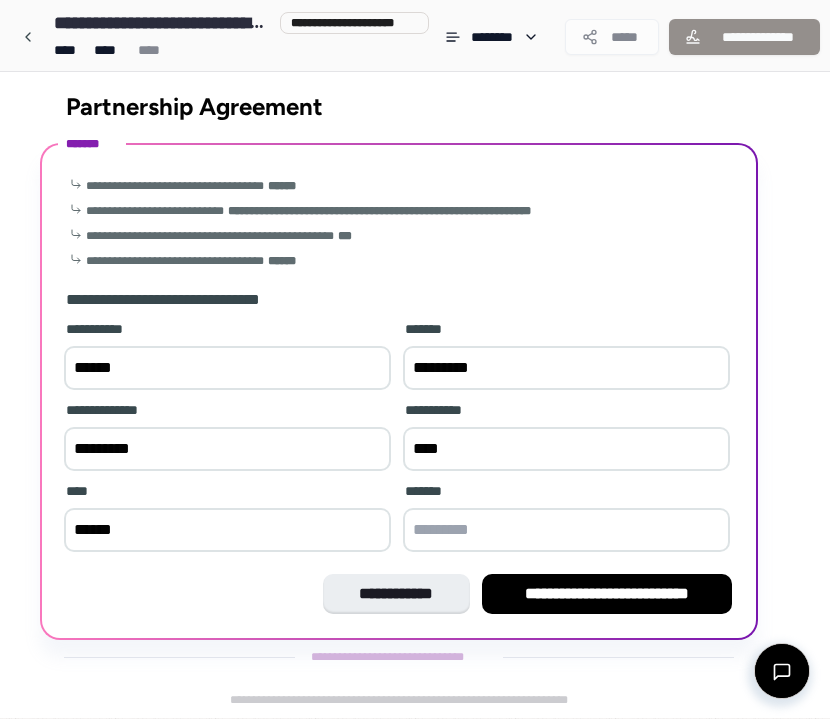 click at bounding box center (566, 530) 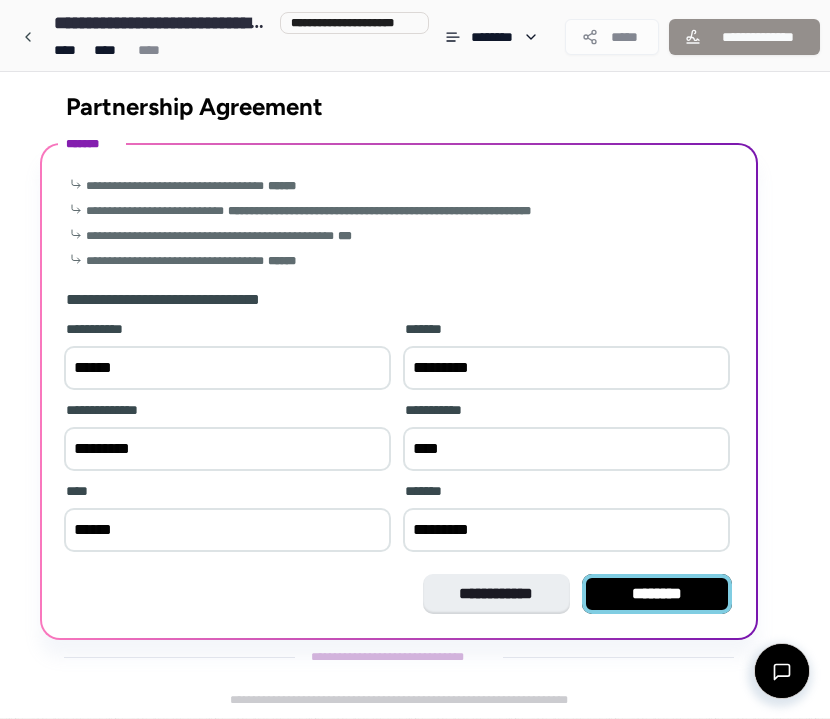 type on "*********" 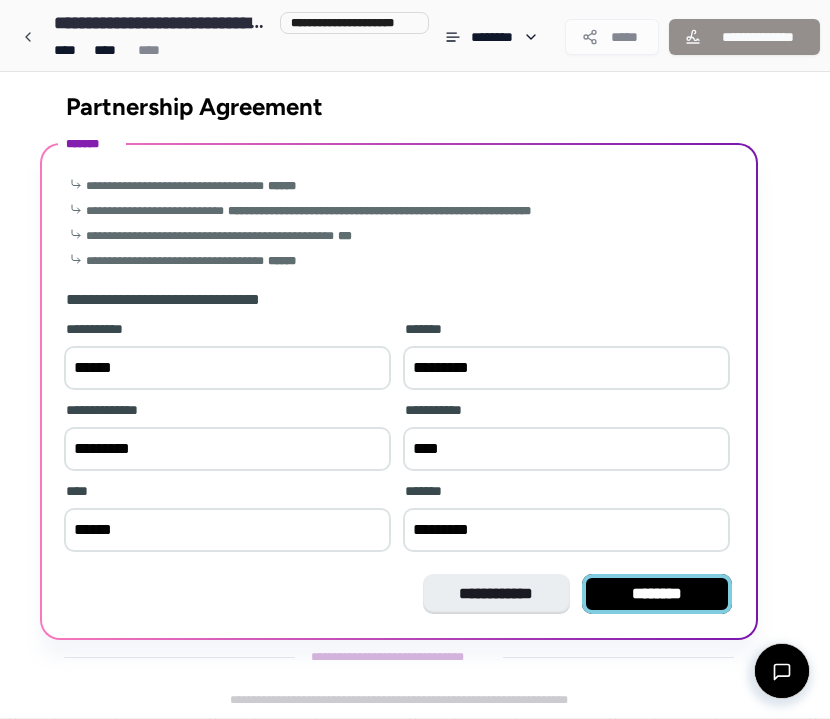 click on "********" at bounding box center (657, 594) 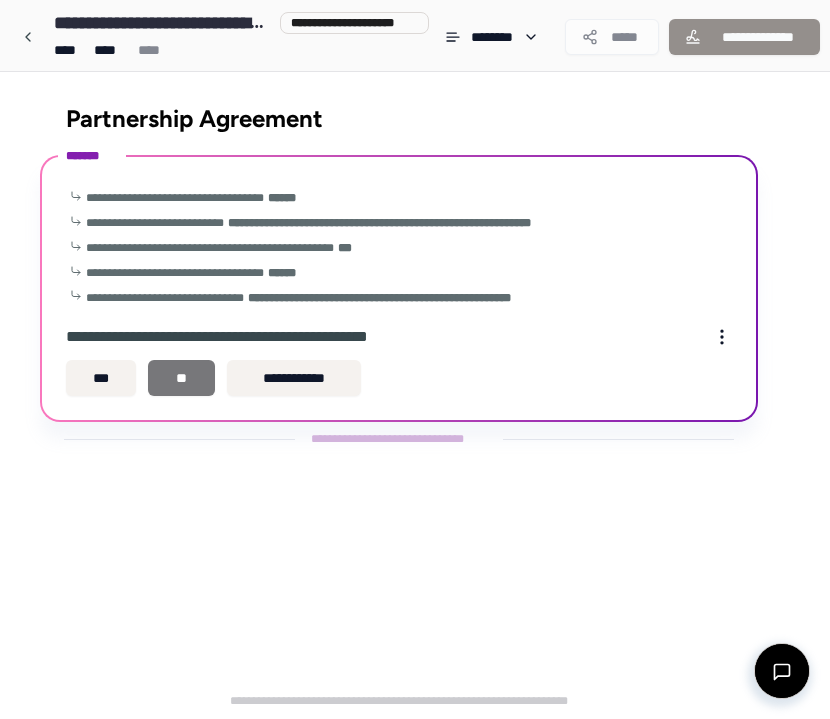 click on "**" at bounding box center [181, 378] 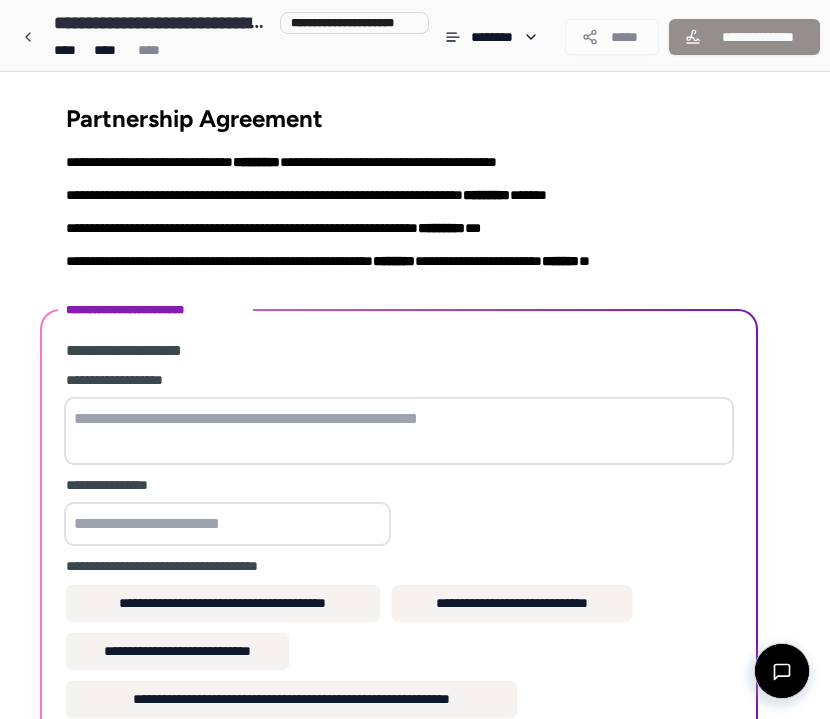 scroll, scrollTop: 214, scrollLeft: 0, axis: vertical 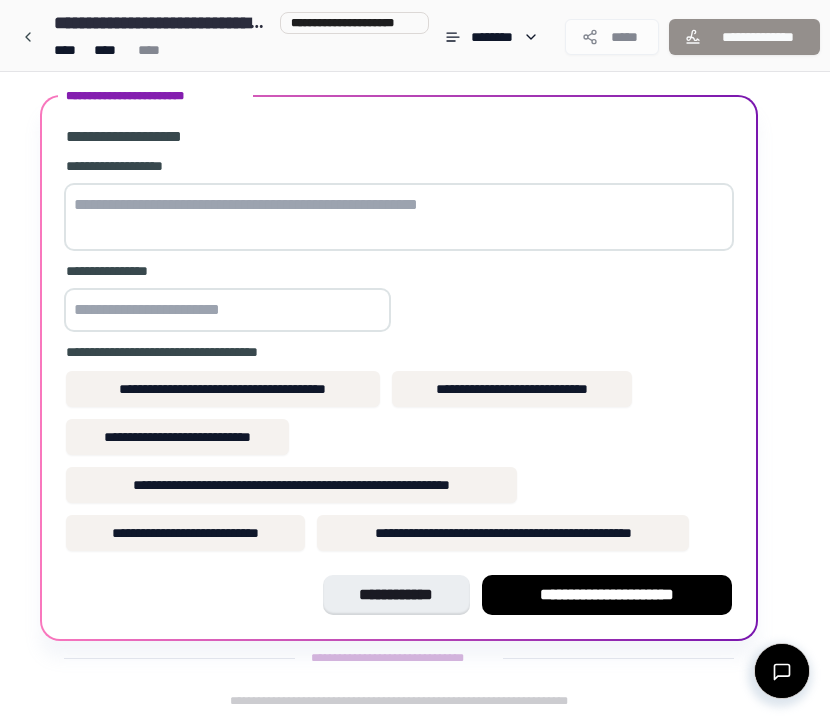 click at bounding box center (399, 217) 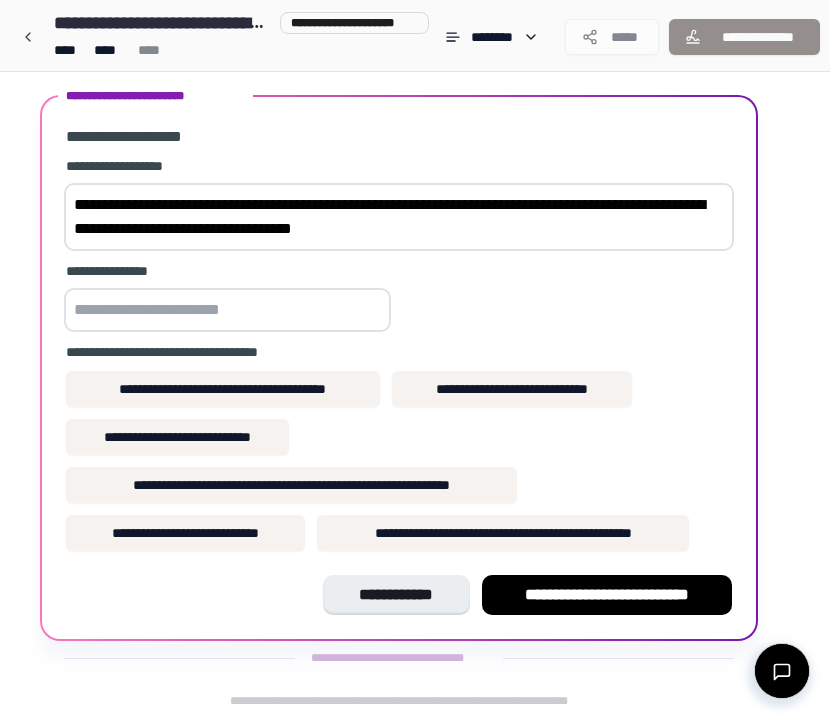 click on "**********" at bounding box center [399, 217] 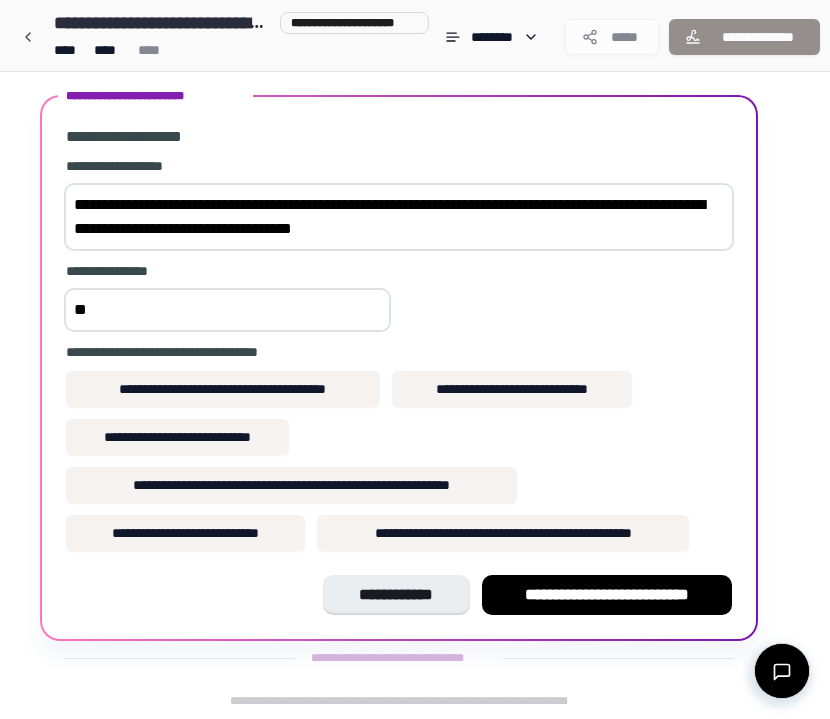 type on "*" 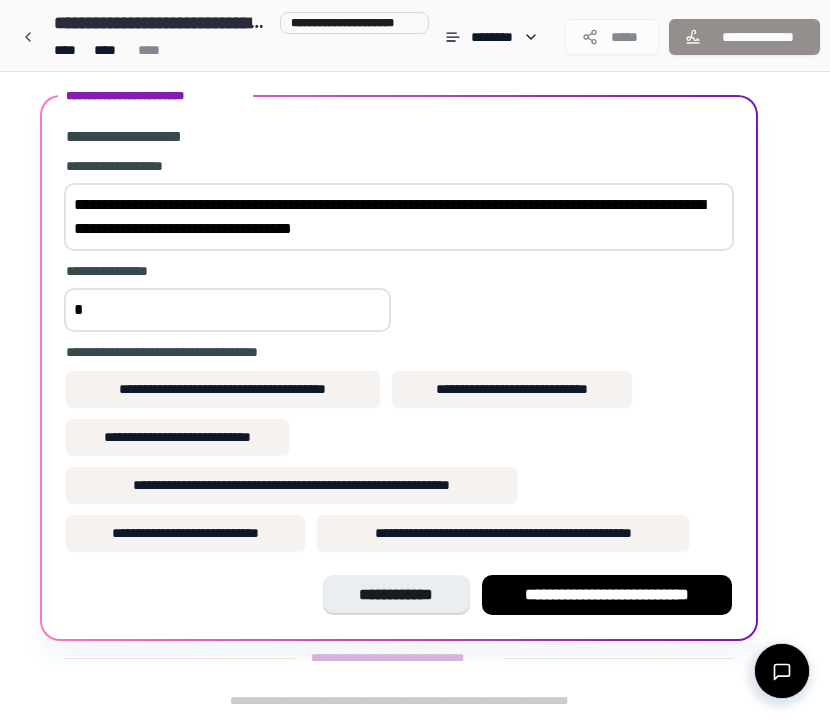 type 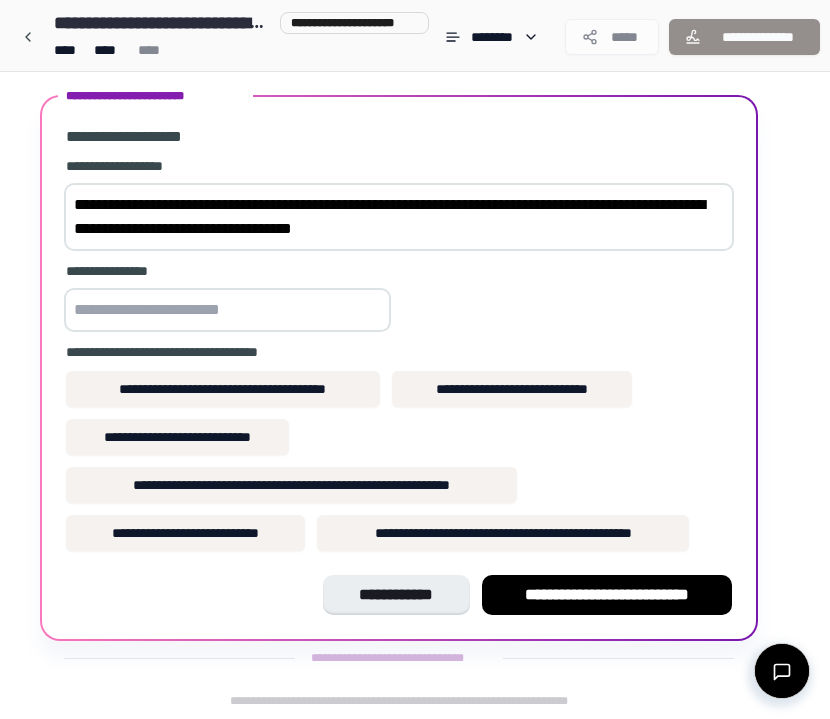 drag, startPoint x: 434, startPoint y: 207, endPoint x: 562, endPoint y: 211, distance: 128.06248 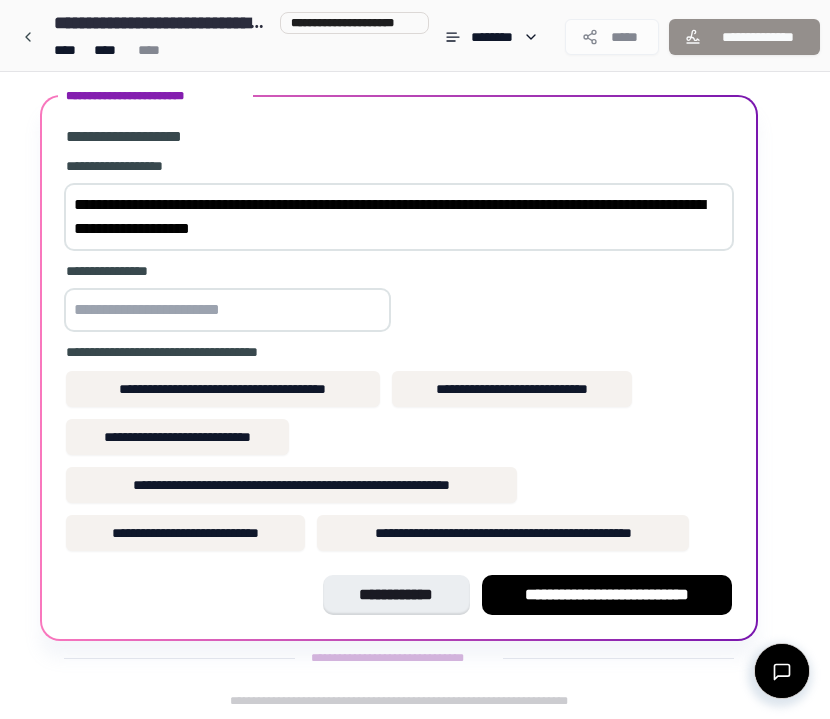 click on "**********" at bounding box center [399, 217] 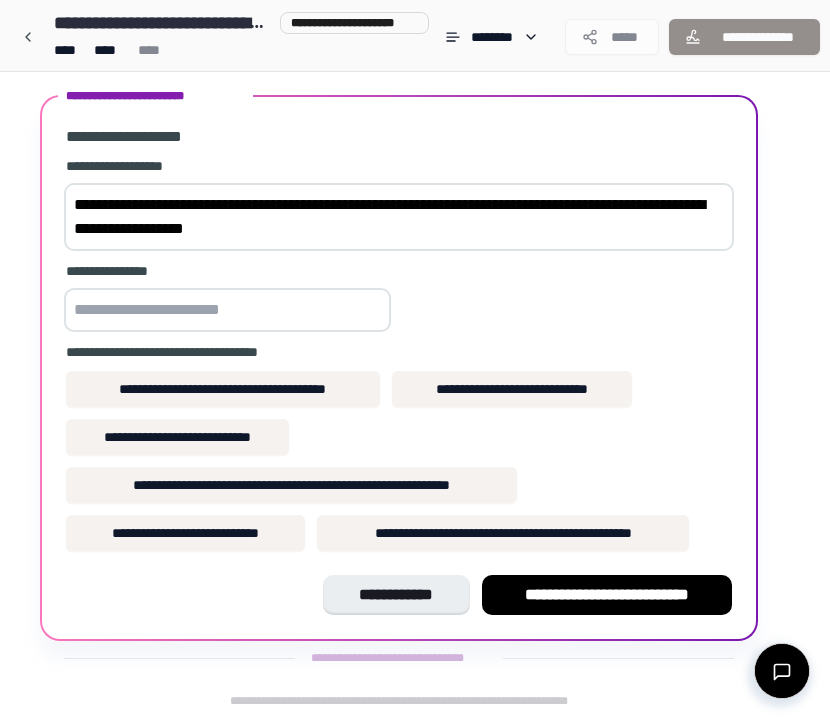 type on "**********" 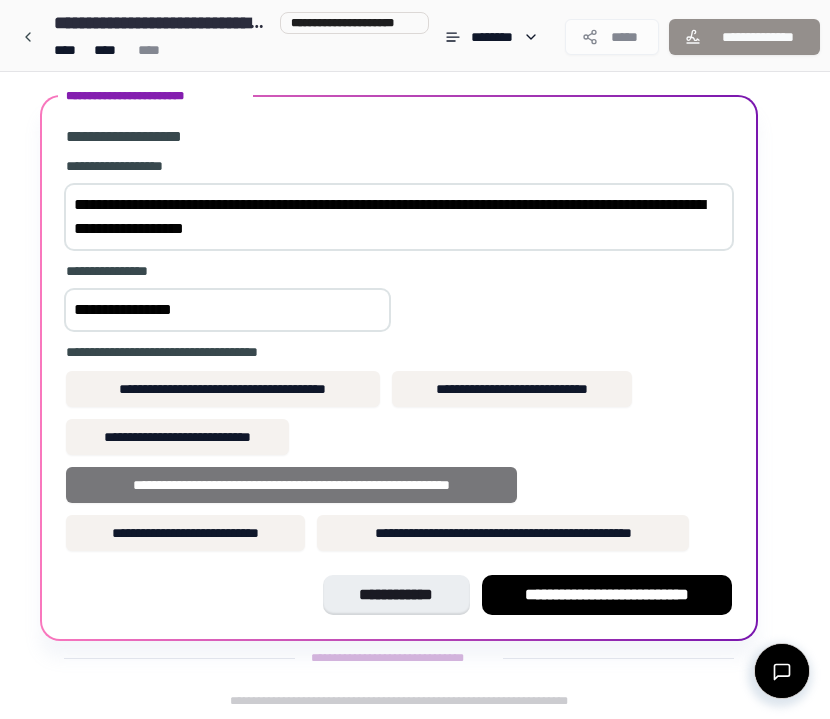 type on "**********" 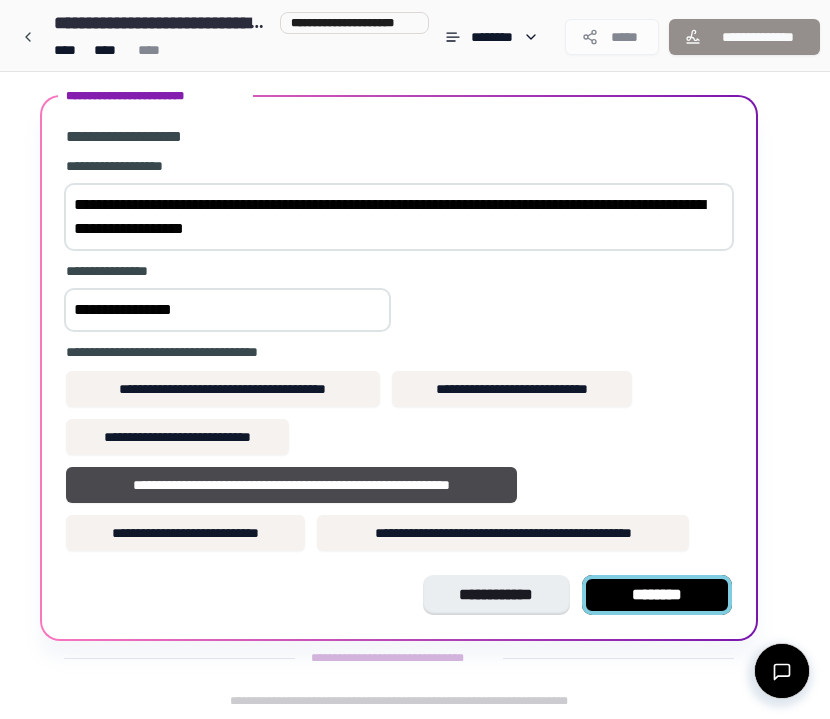 click on "********" at bounding box center [657, 595] 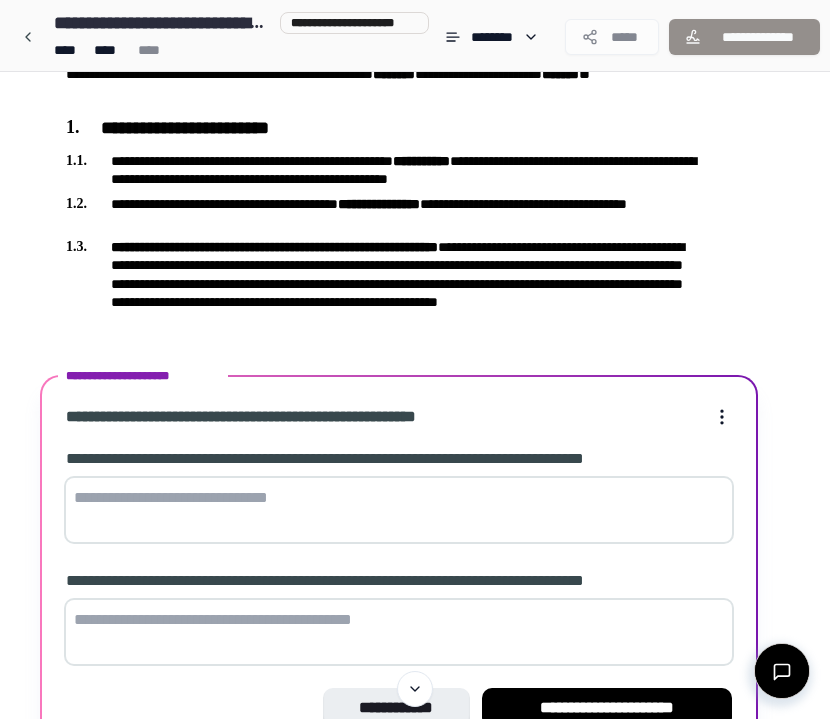 scroll, scrollTop: 186, scrollLeft: 0, axis: vertical 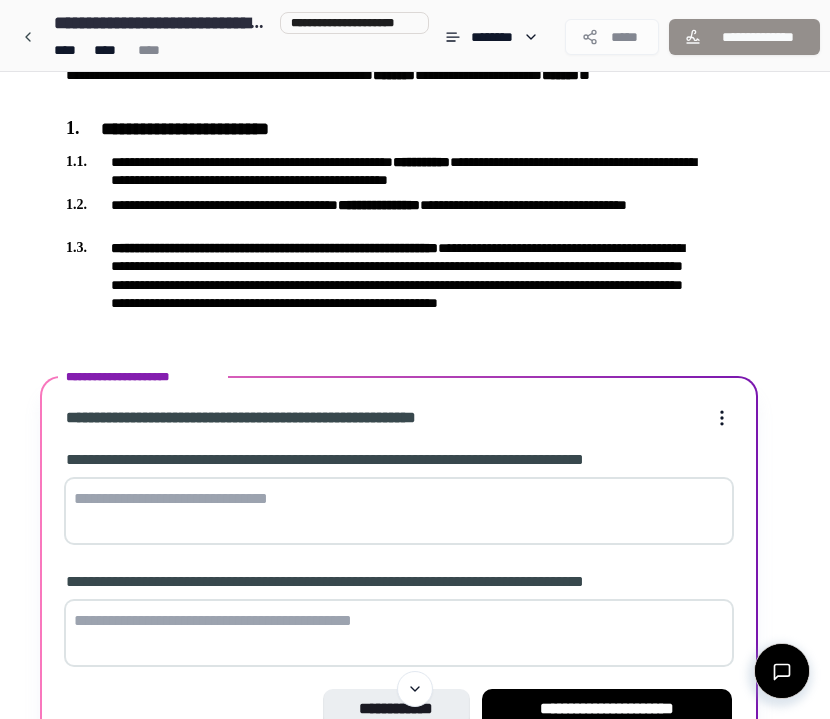 click at bounding box center (399, 511) 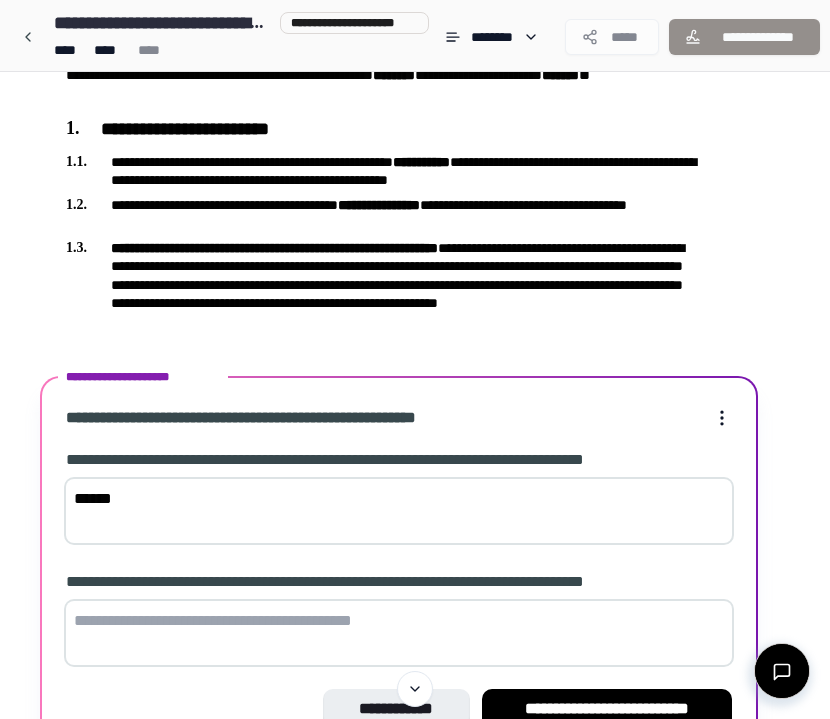 click at bounding box center (399, 633) 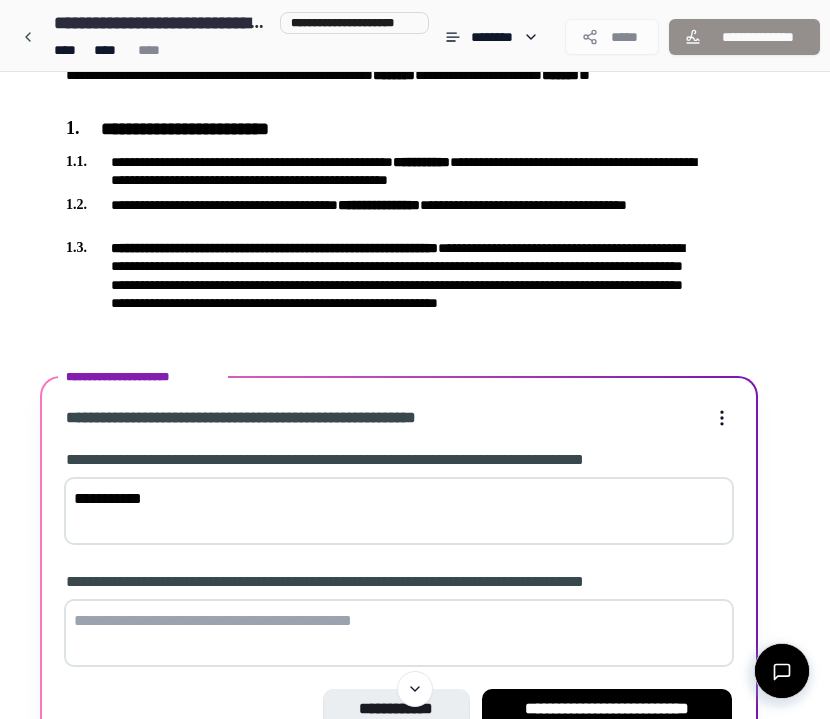 type on "**********" 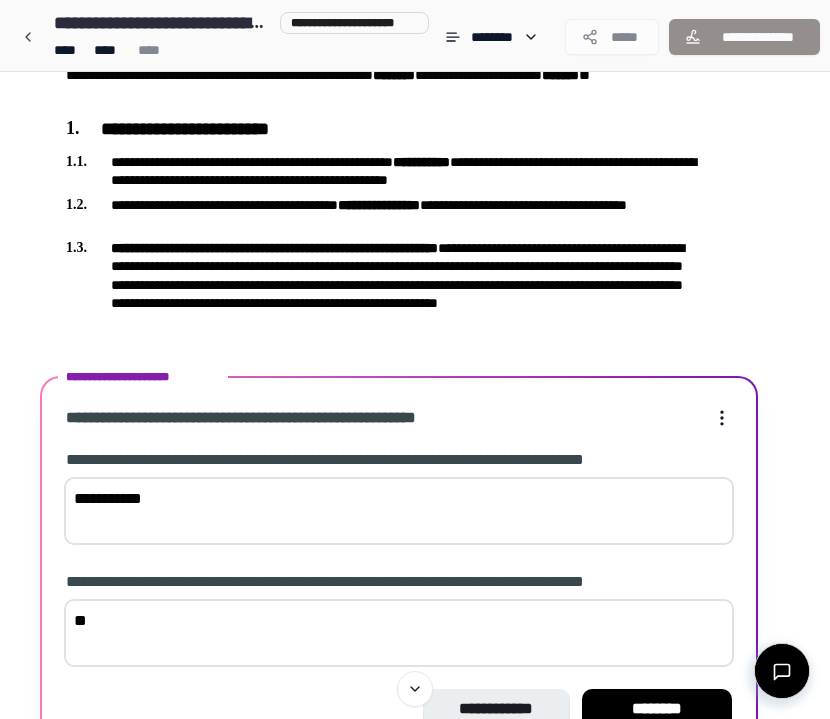 type on "**" 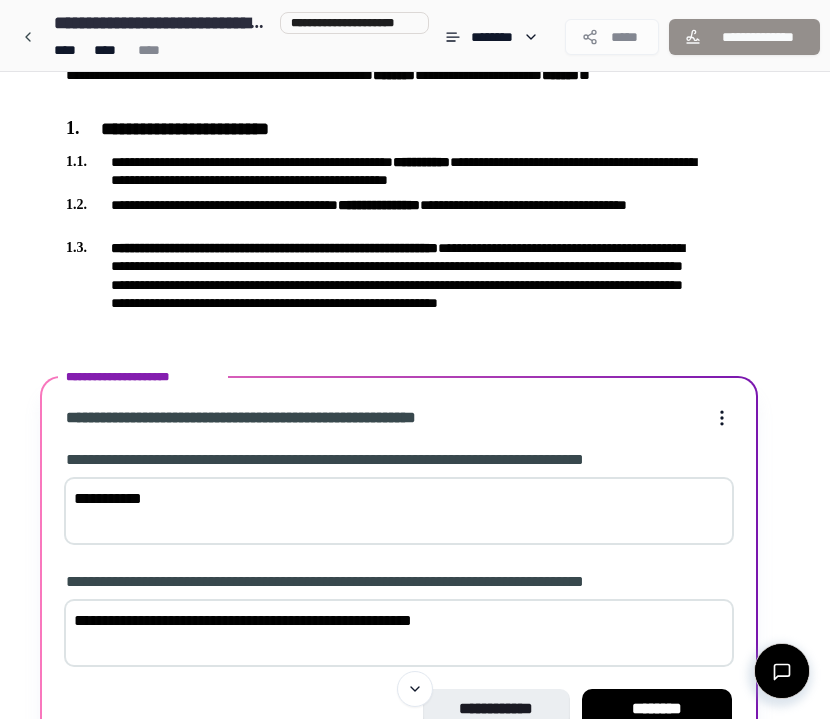 type on "**********" 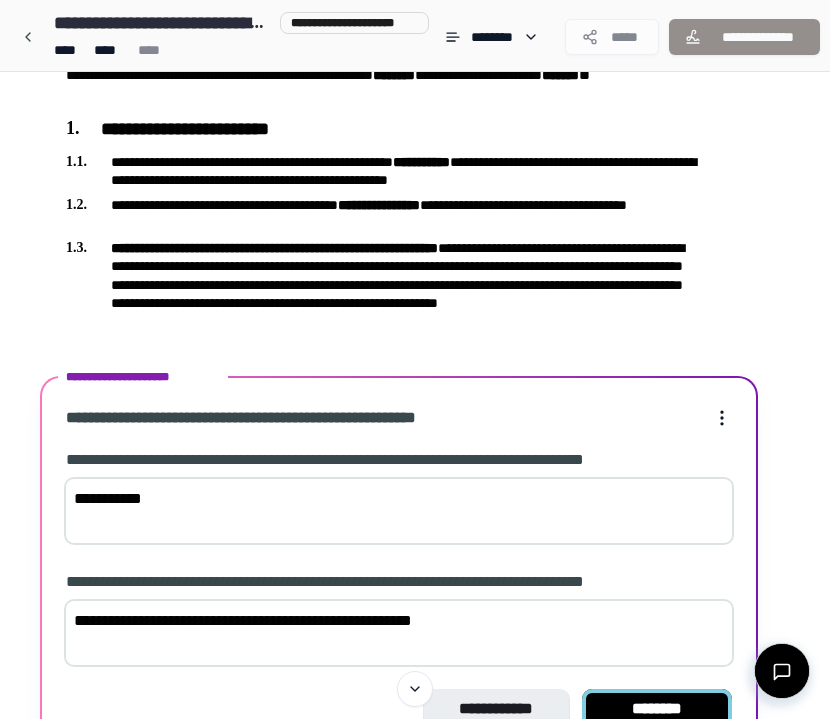 click on "********" at bounding box center [657, 709] 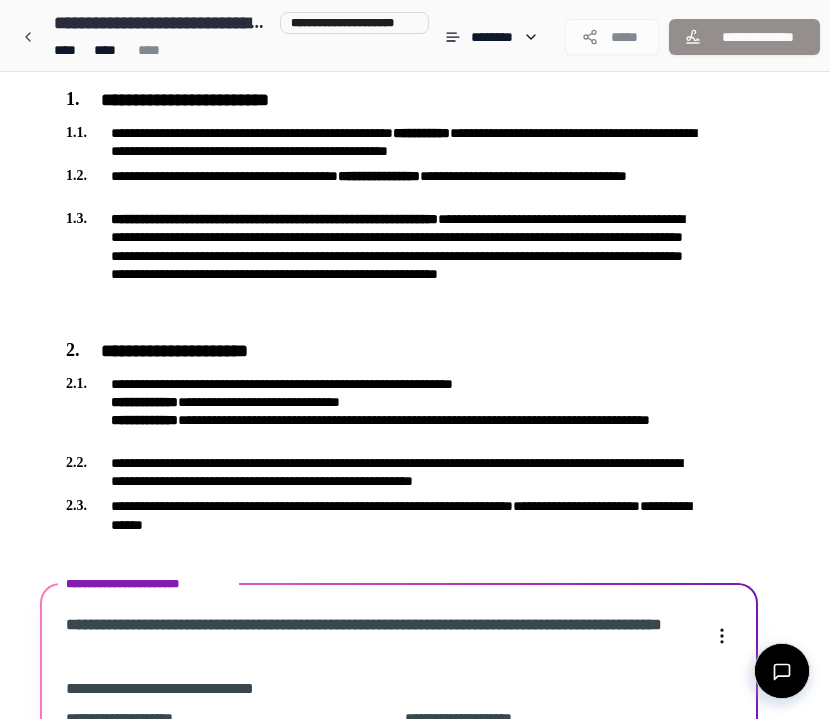 scroll, scrollTop: 535, scrollLeft: 0, axis: vertical 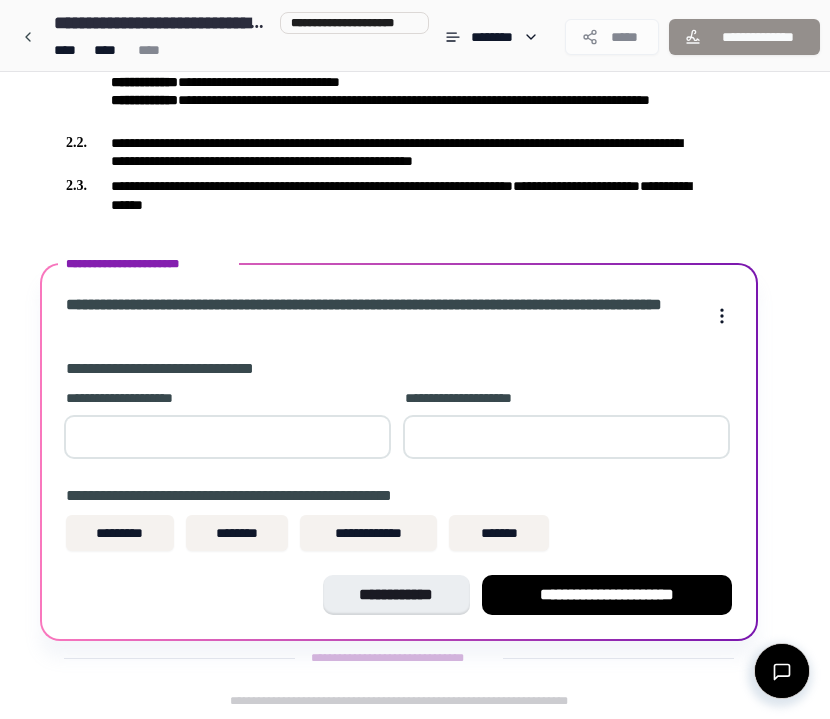 click at bounding box center [227, 437] 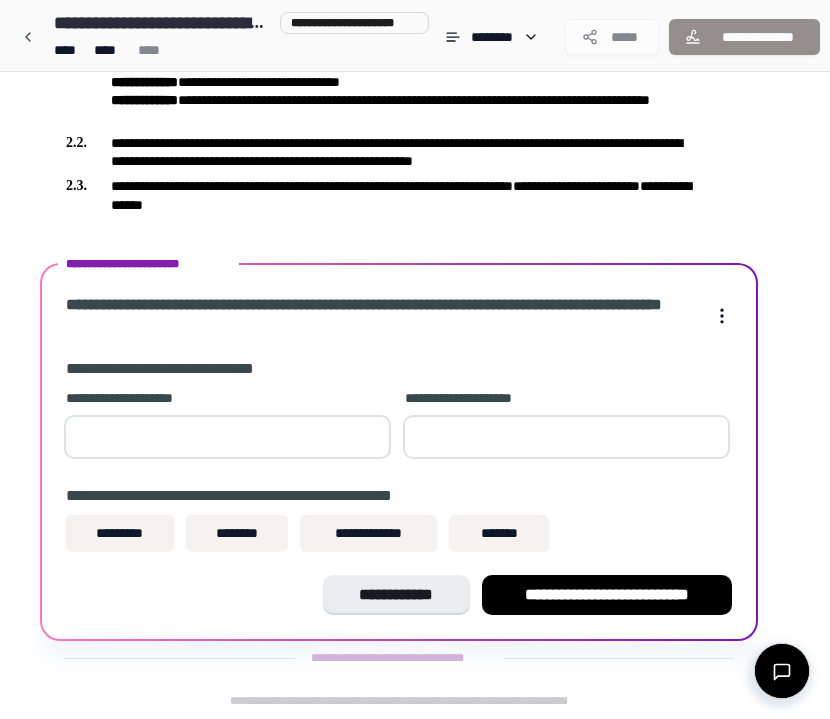 type on "**" 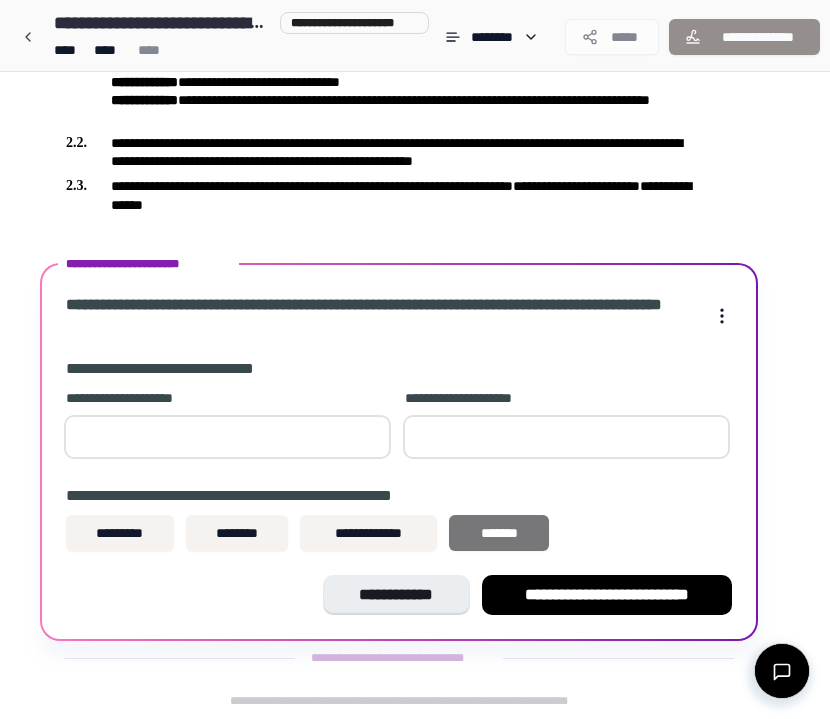 click on "*******" at bounding box center (499, 533) 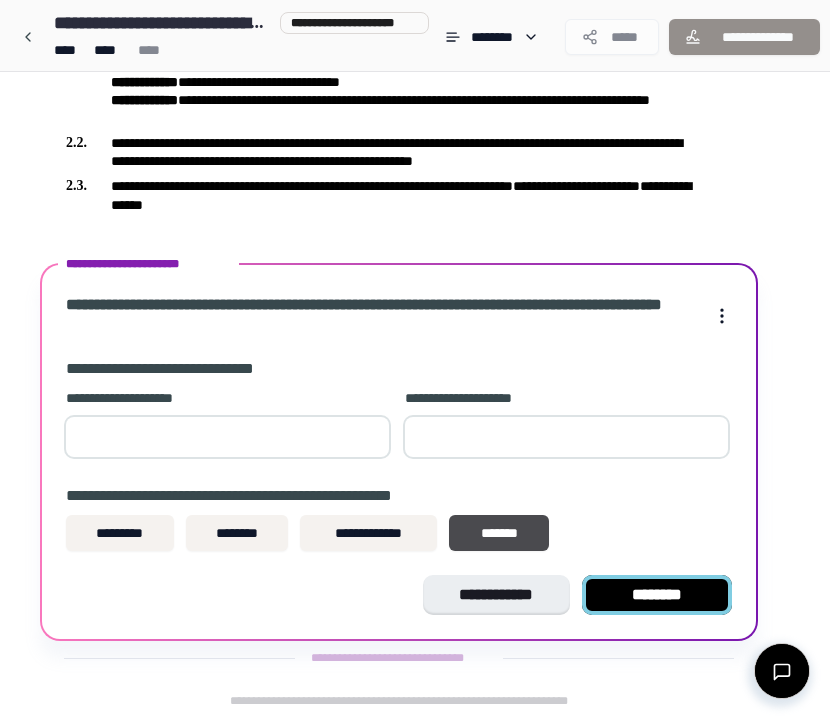 click on "********" at bounding box center (657, 595) 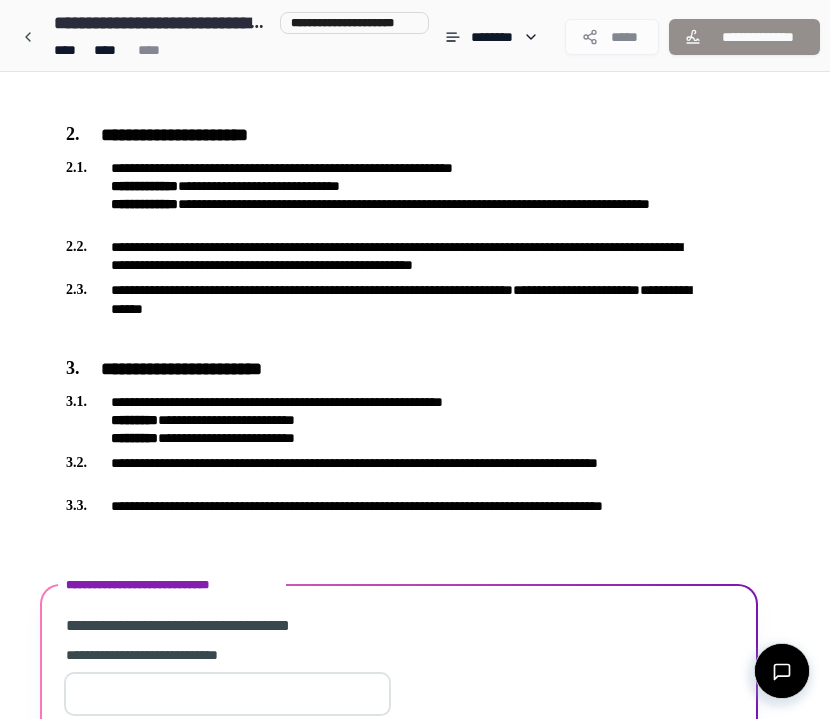scroll, scrollTop: 671, scrollLeft: 0, axis: vertical 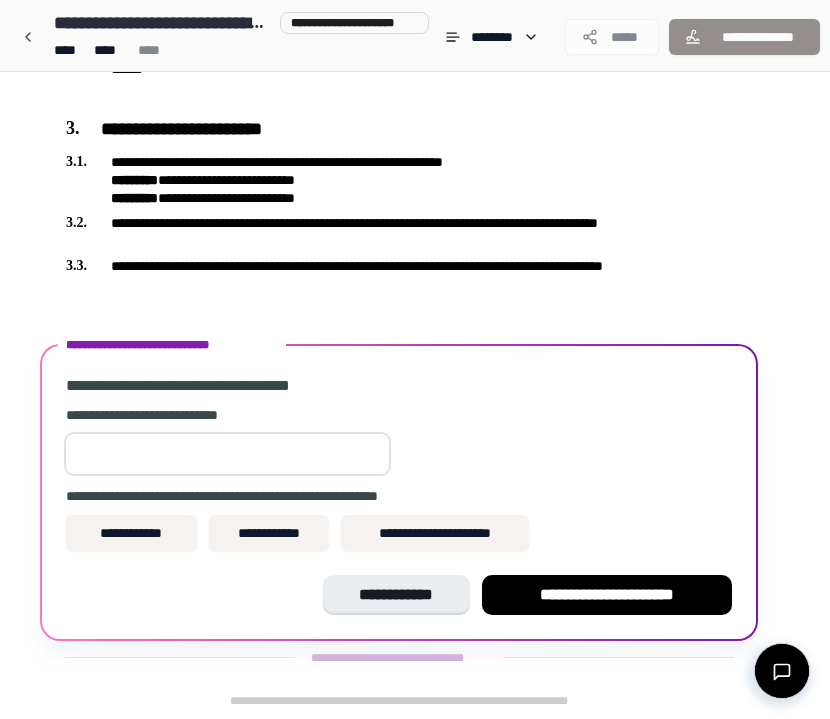 click at bounding box center [227, 454] 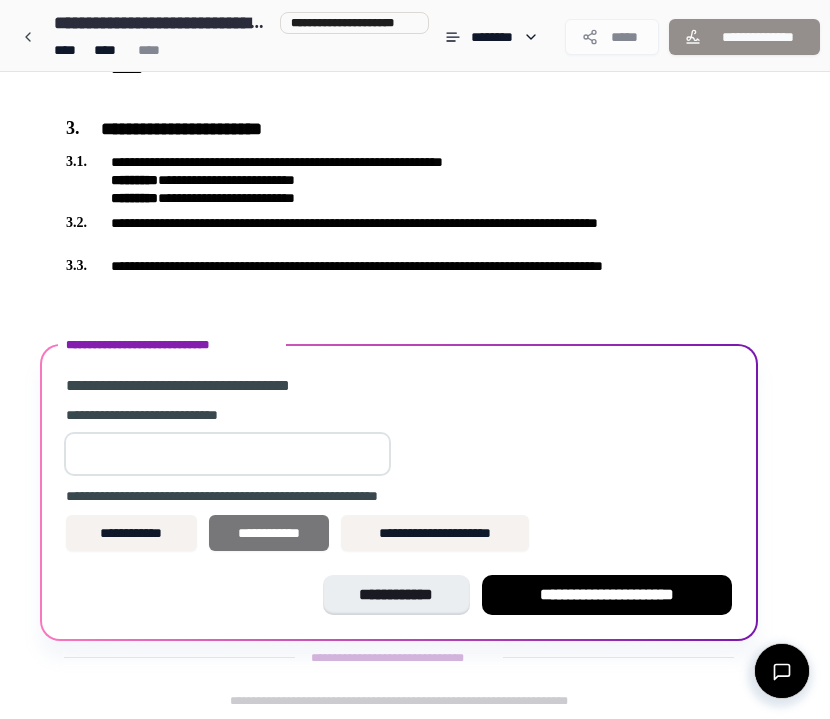 click on "**********" at bounding box center (269, 533) 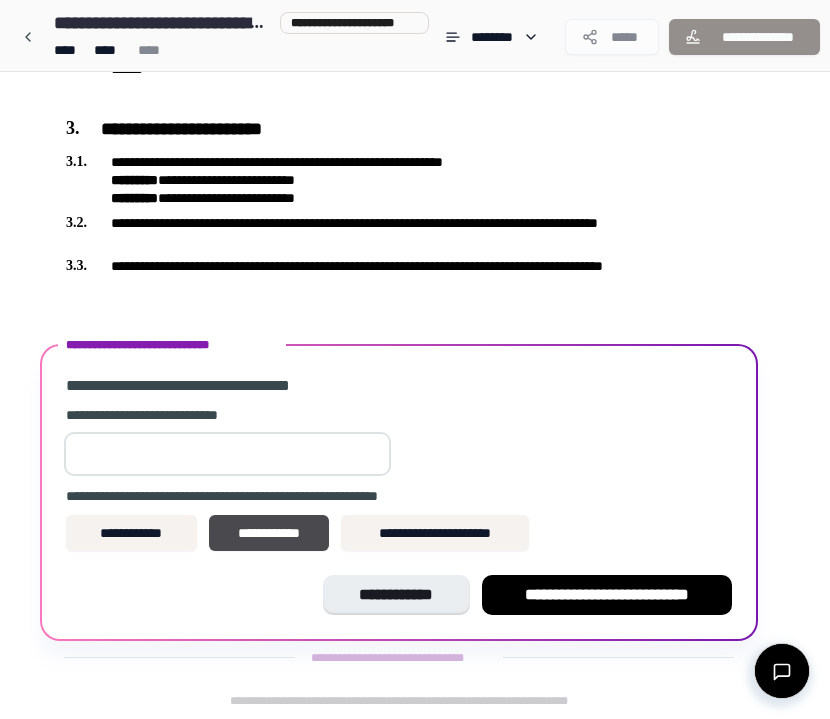 click at bounding box center (227, 454) 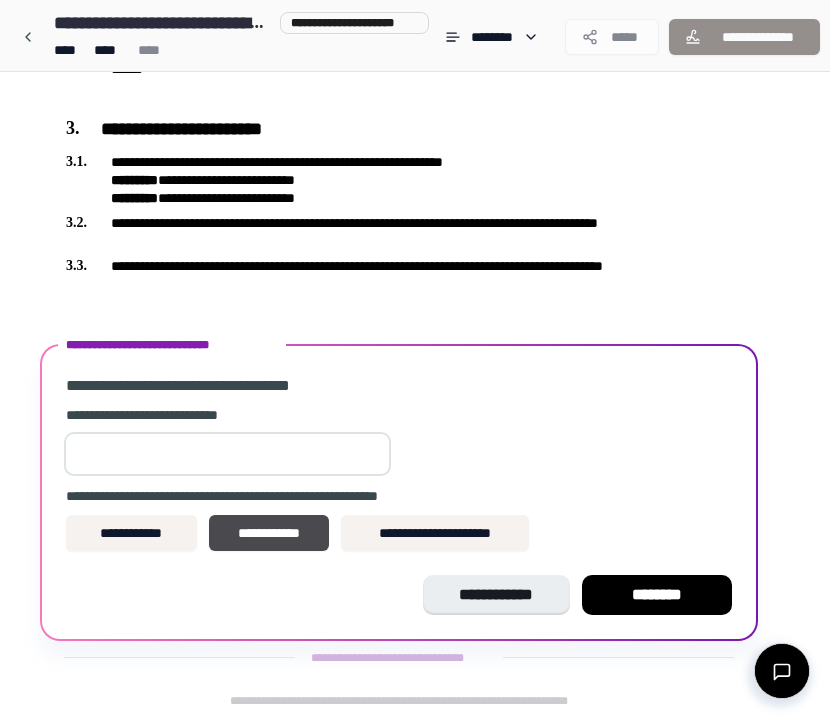 type on "*" 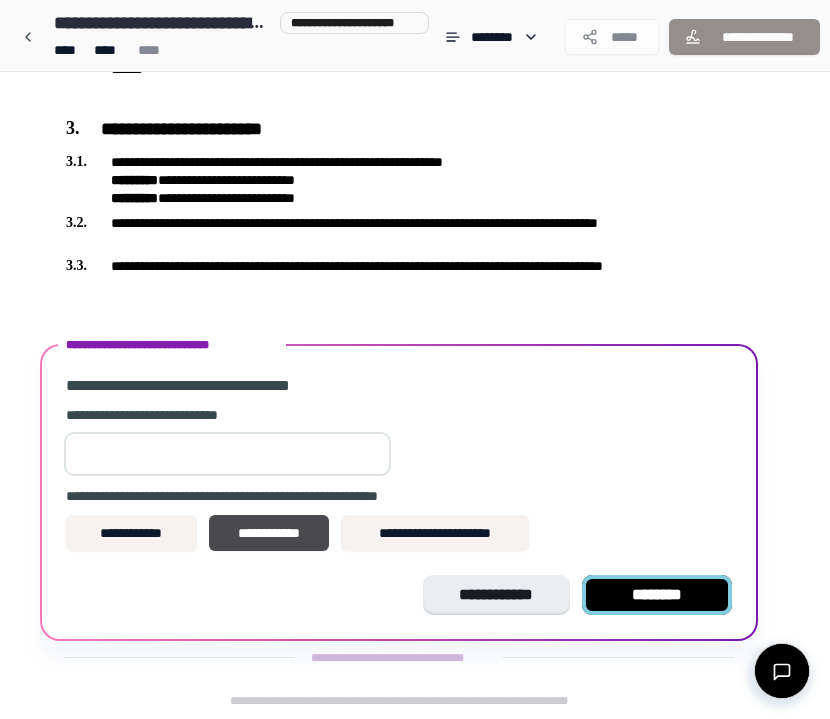 type on "*****" 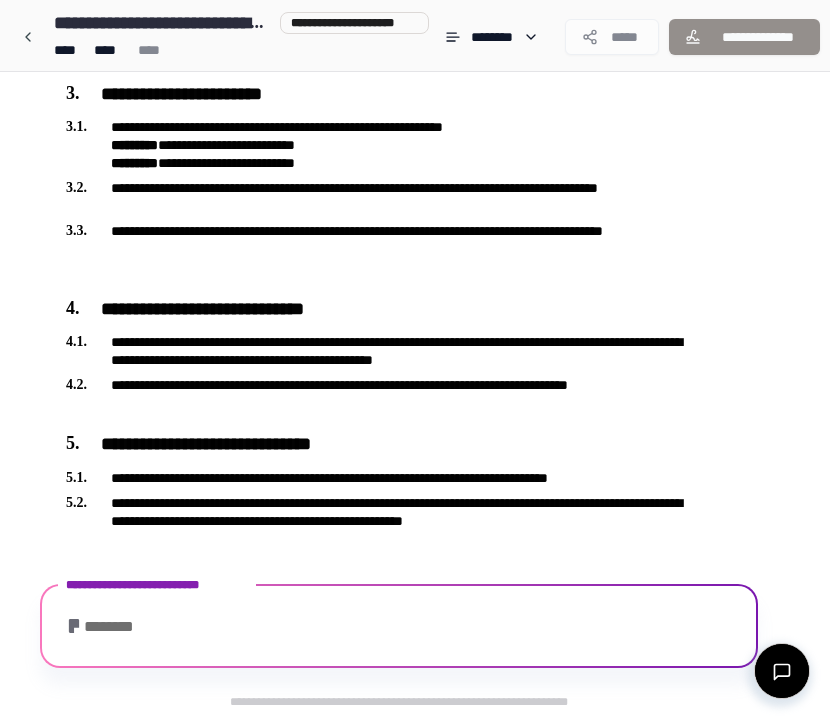 scroll, scrollTop: 824, scrollLeft: 0, axis: vertical 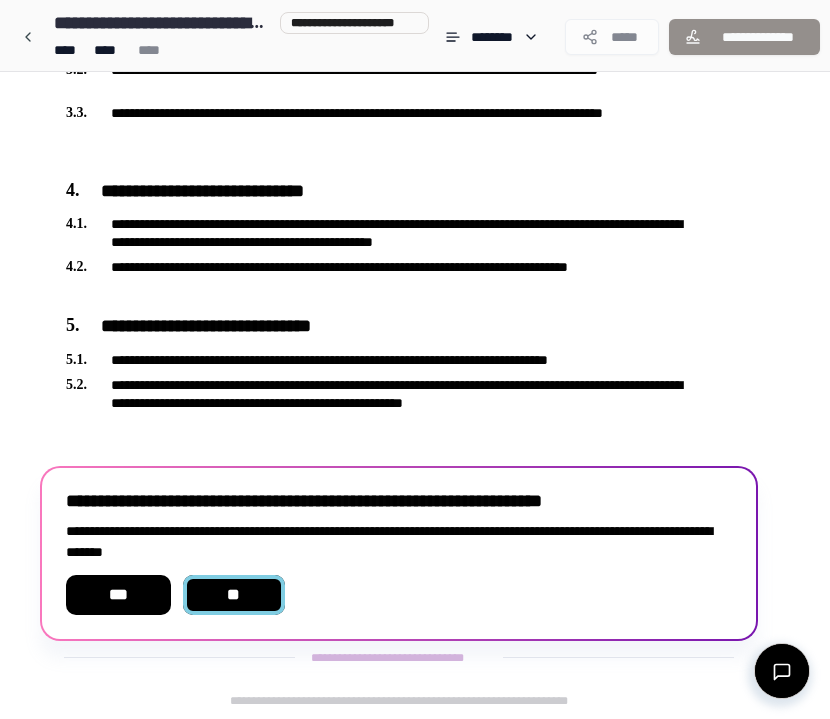 click on "**" at bounding box center (234, 595) 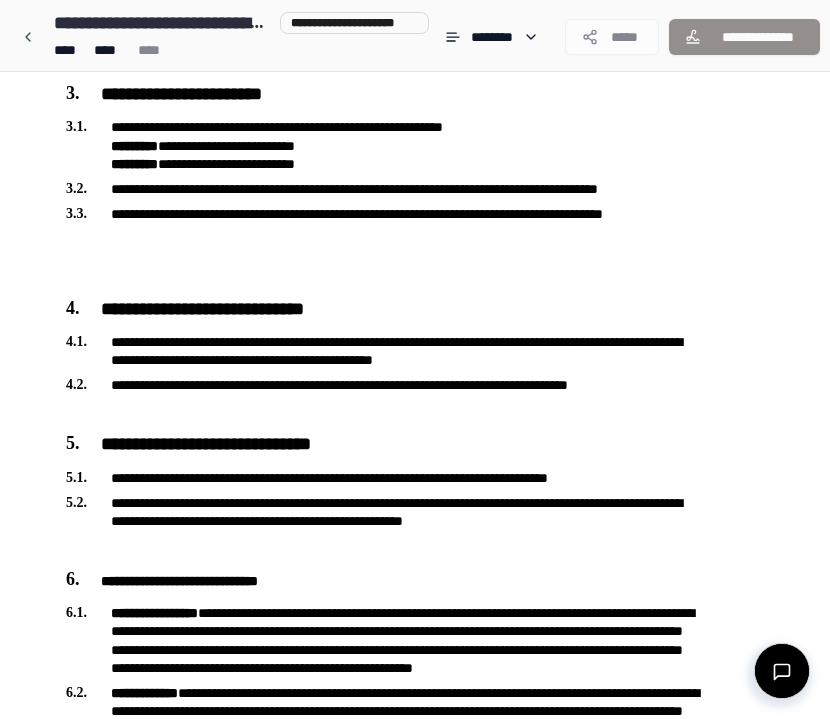 scroll, scrollTop: 1104, scrollLeft: 0, axis: vertical 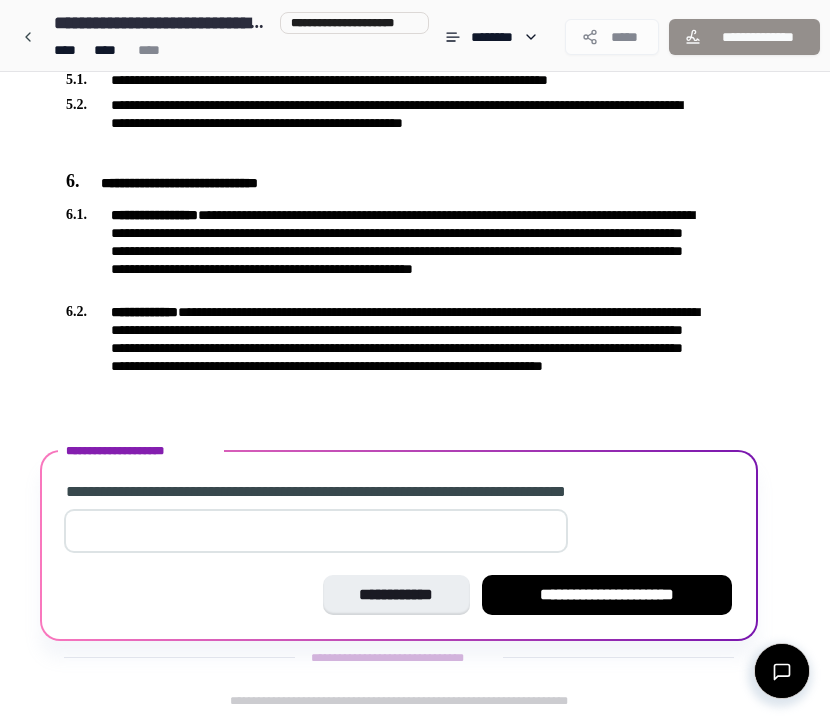 click at bounding box center (316, 531) 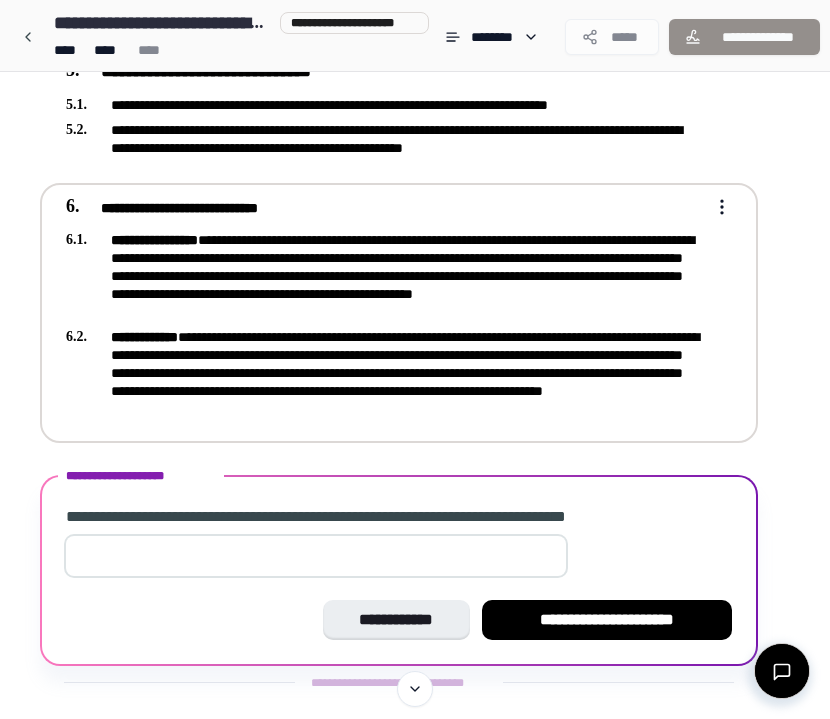 scroll, scrollTop: 1082, scrollLeft: 0, axis: vertical 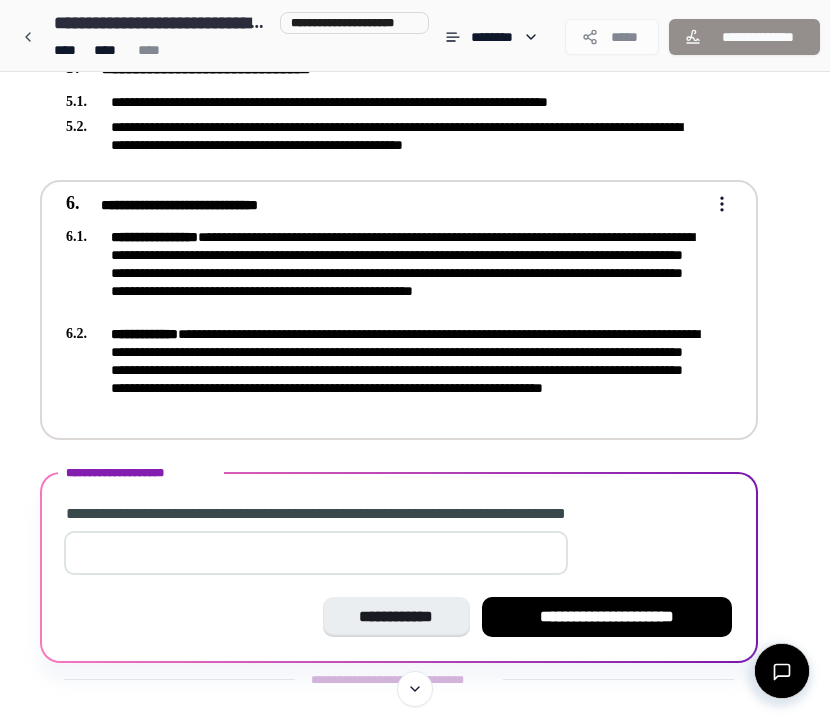type on "*" 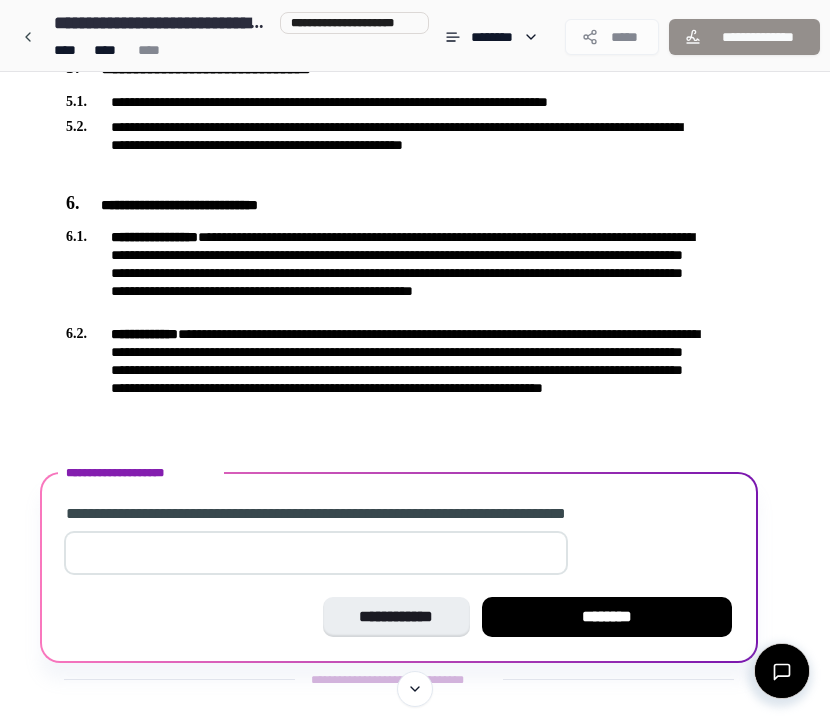 click on "*" at bounding box center (316, 553) 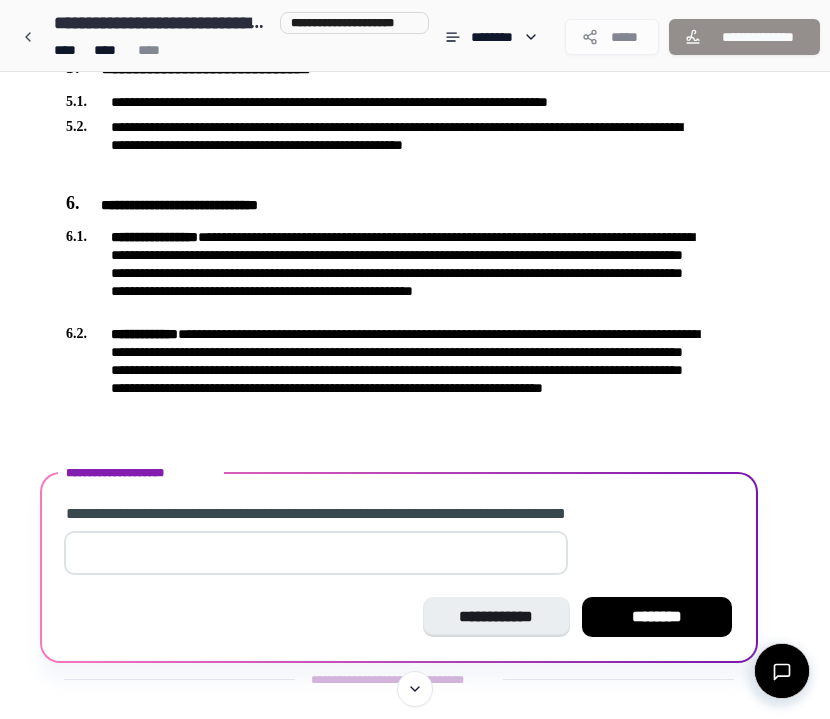 type on "*" 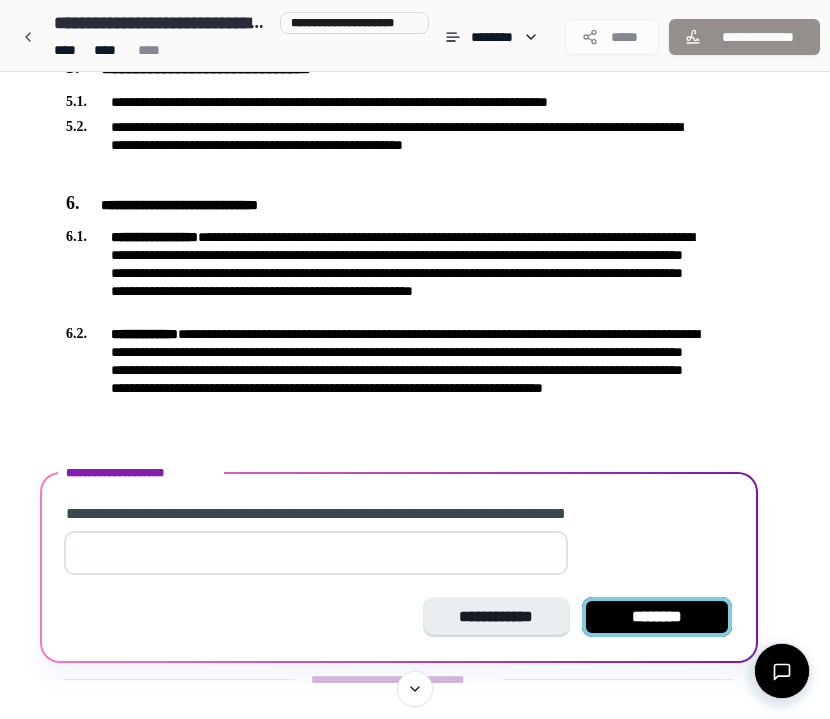 click on "********" at bounding box center (657, 617) 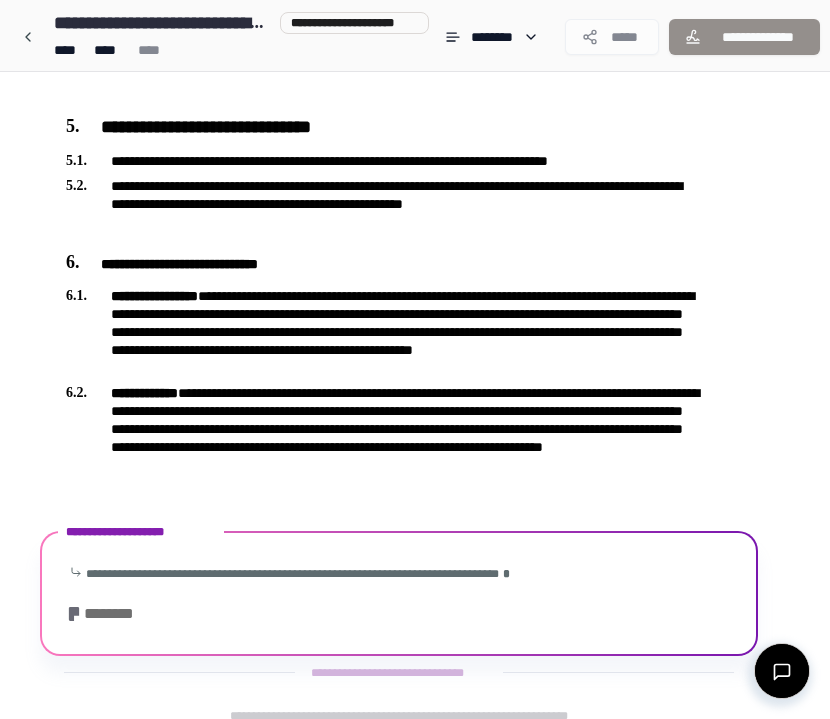 scroll, scrollTop: 1019, scrollLeft: 0, axis: vertical 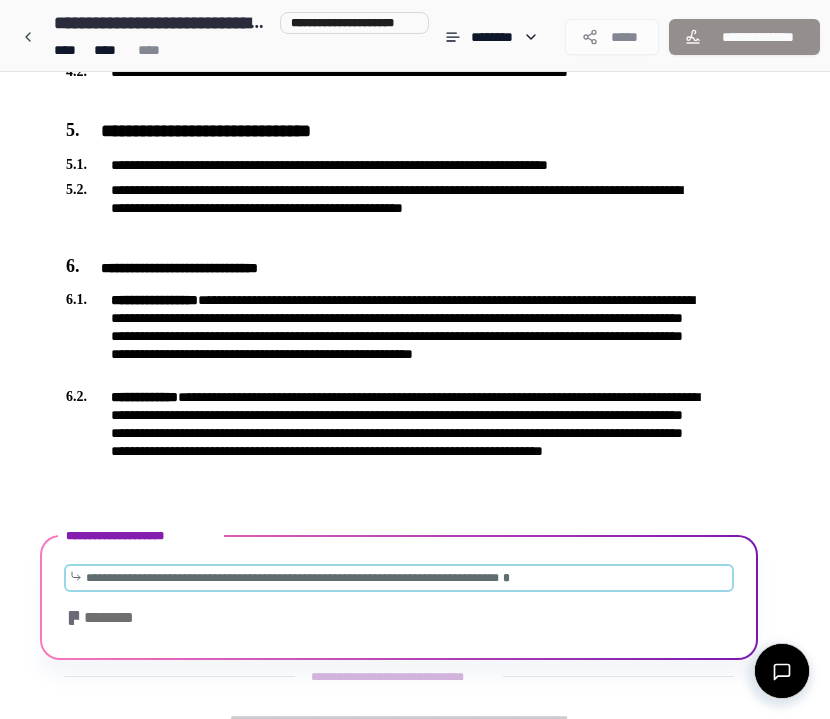 click on "**********" at bounding box center (292, 578) 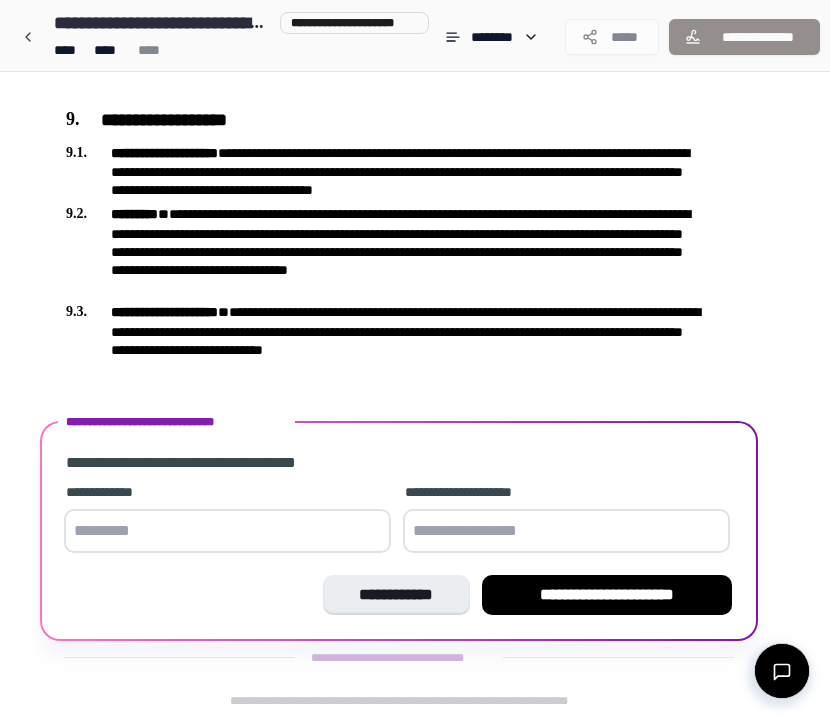 scroll, scrollTop: 2200, scrollLeft: 0, axis: vertical 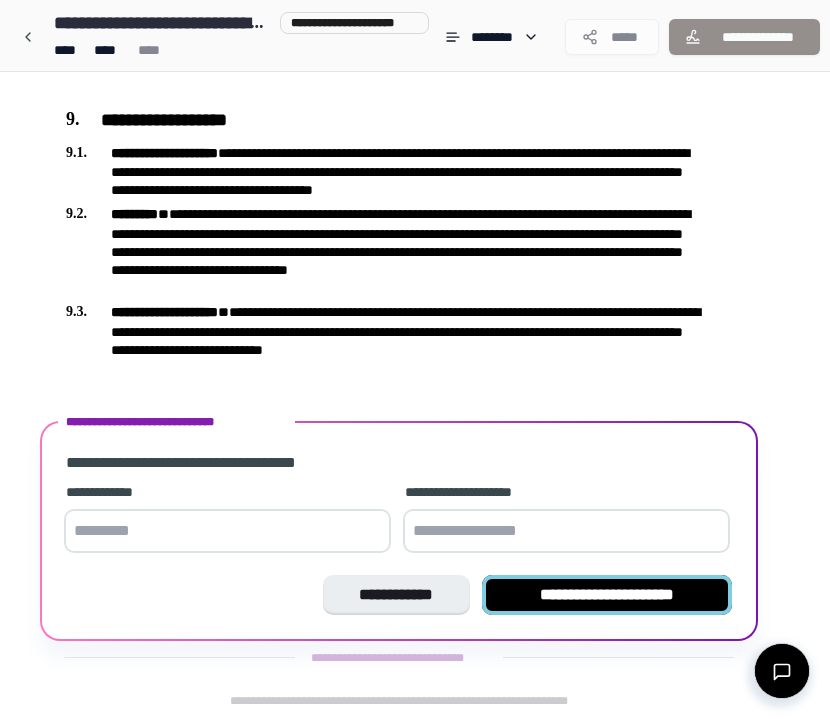 click on "**********" at bounding box center [607, 595] 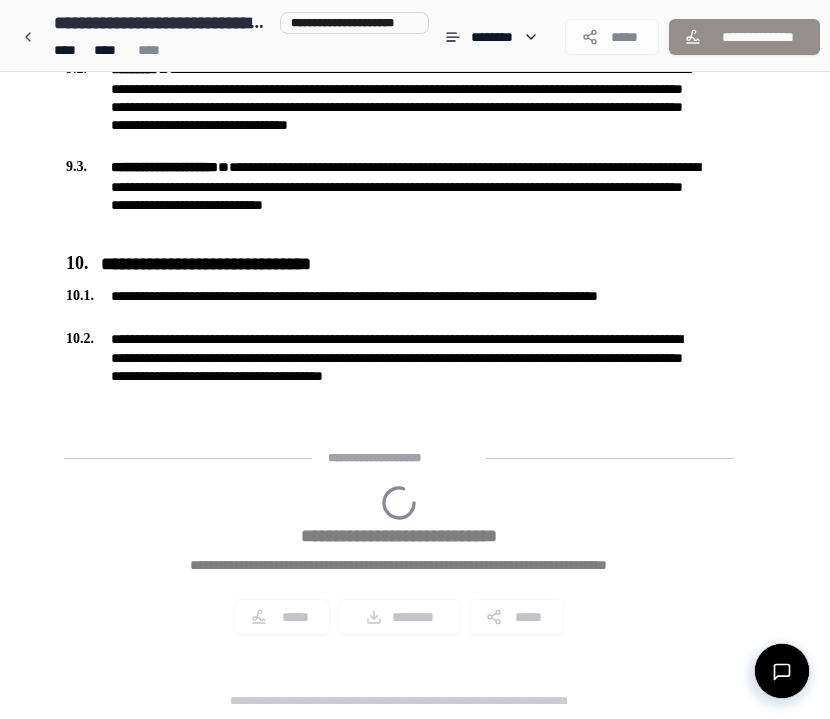 scroll, scrollTop: 2479, scrollLeft: 0, axis: vertical 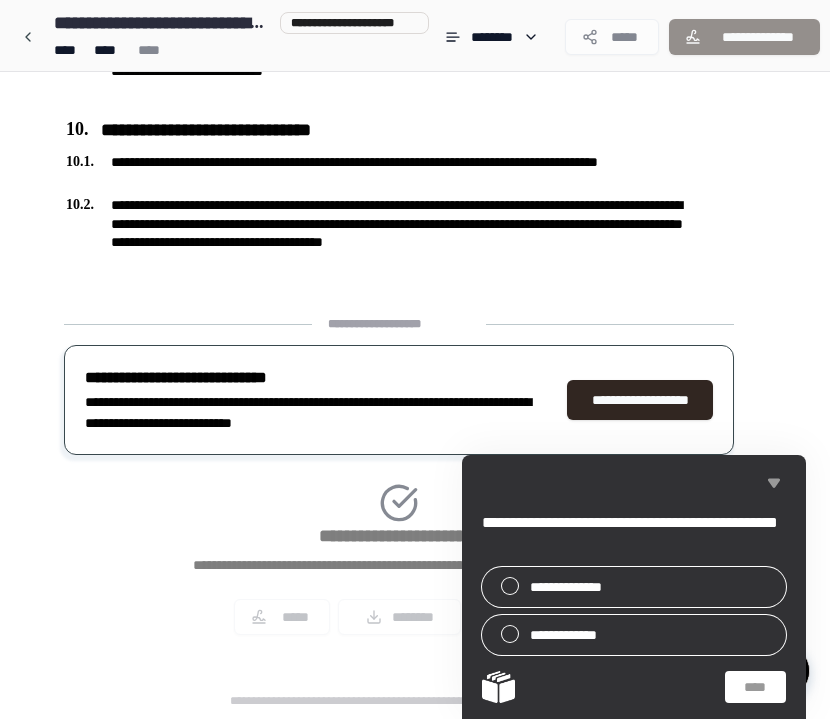 click 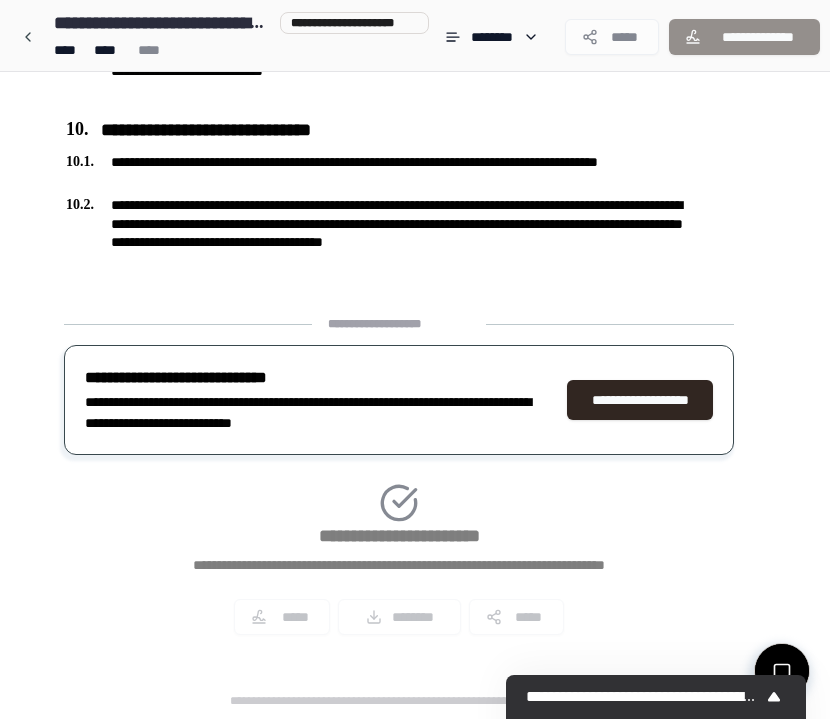 scroll, scrollTop: 2479, scrollLeft: 0, axis: vertical 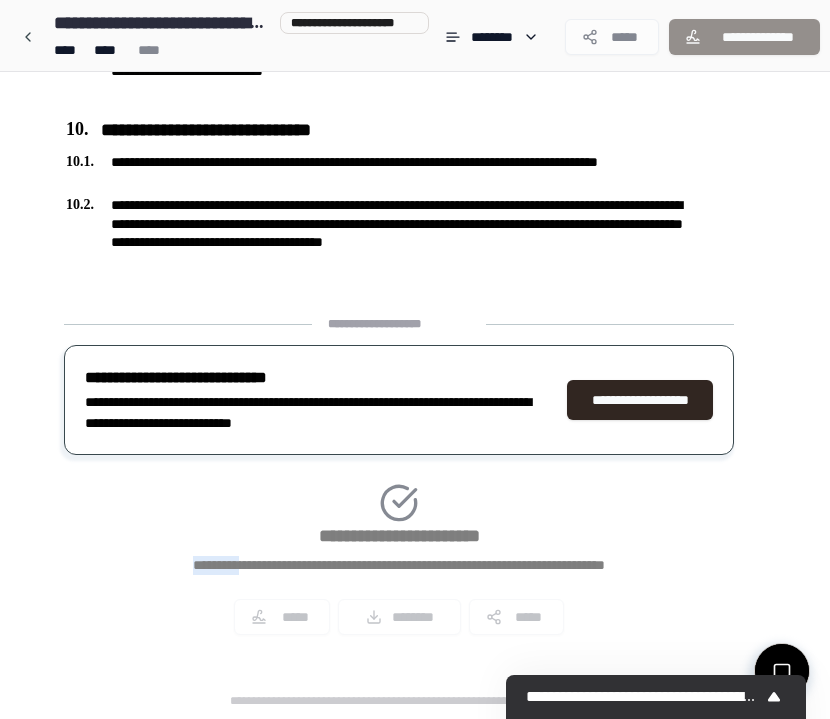 click on "**********" at bounding box center [399, 483] 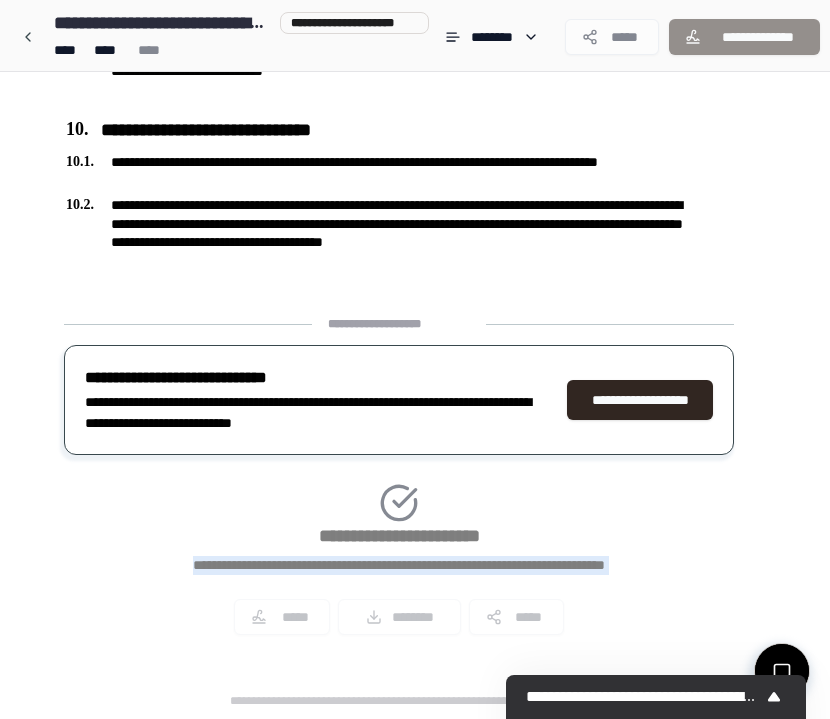 click on "**********" at bounding box center [399, 483] 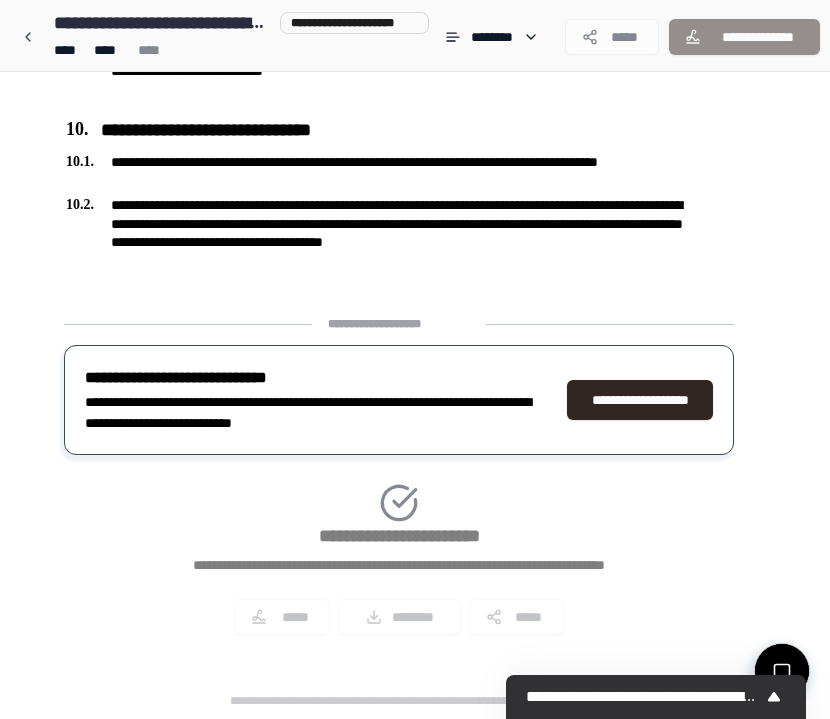 click on "**********" at bounding box center [399, 483] 